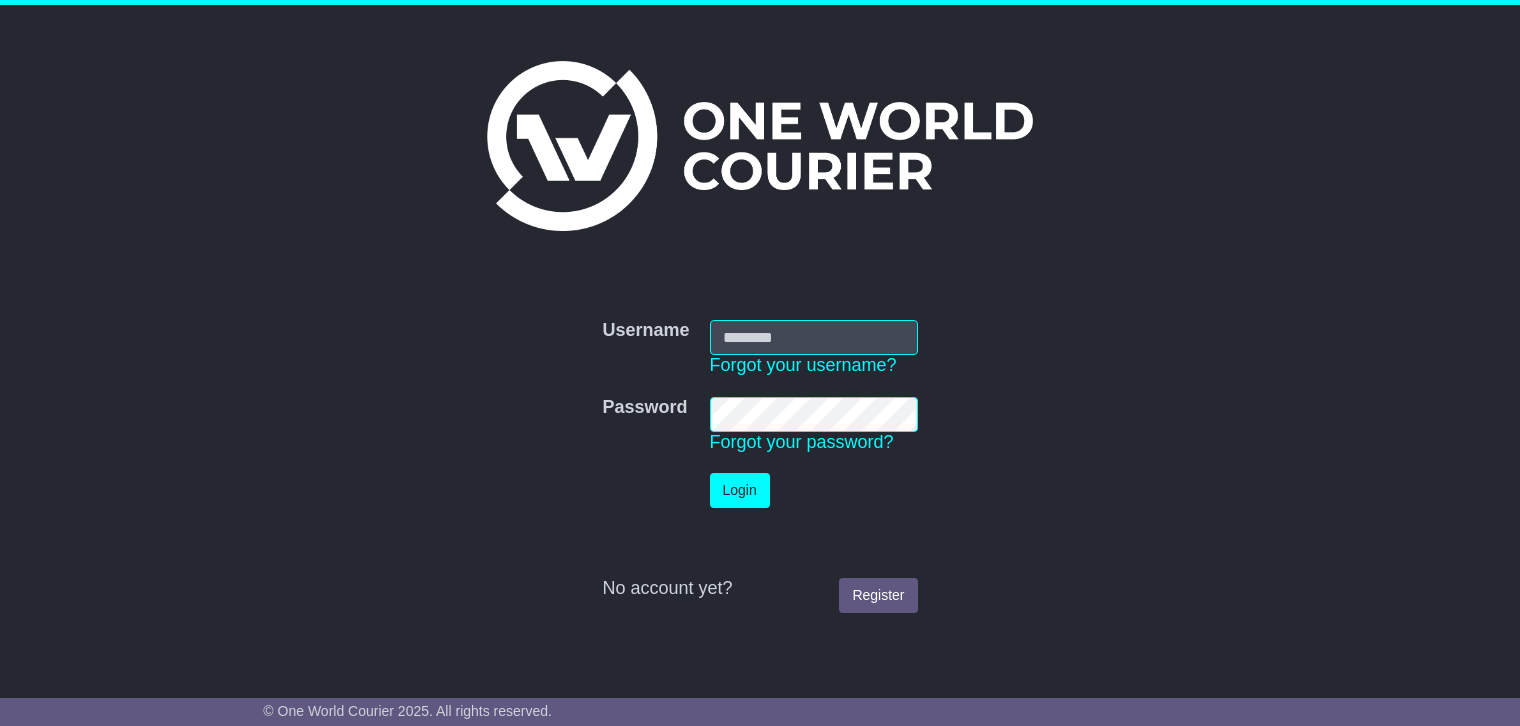 scroll, scrollTop: 0, scrollLeft: 0, axis: both 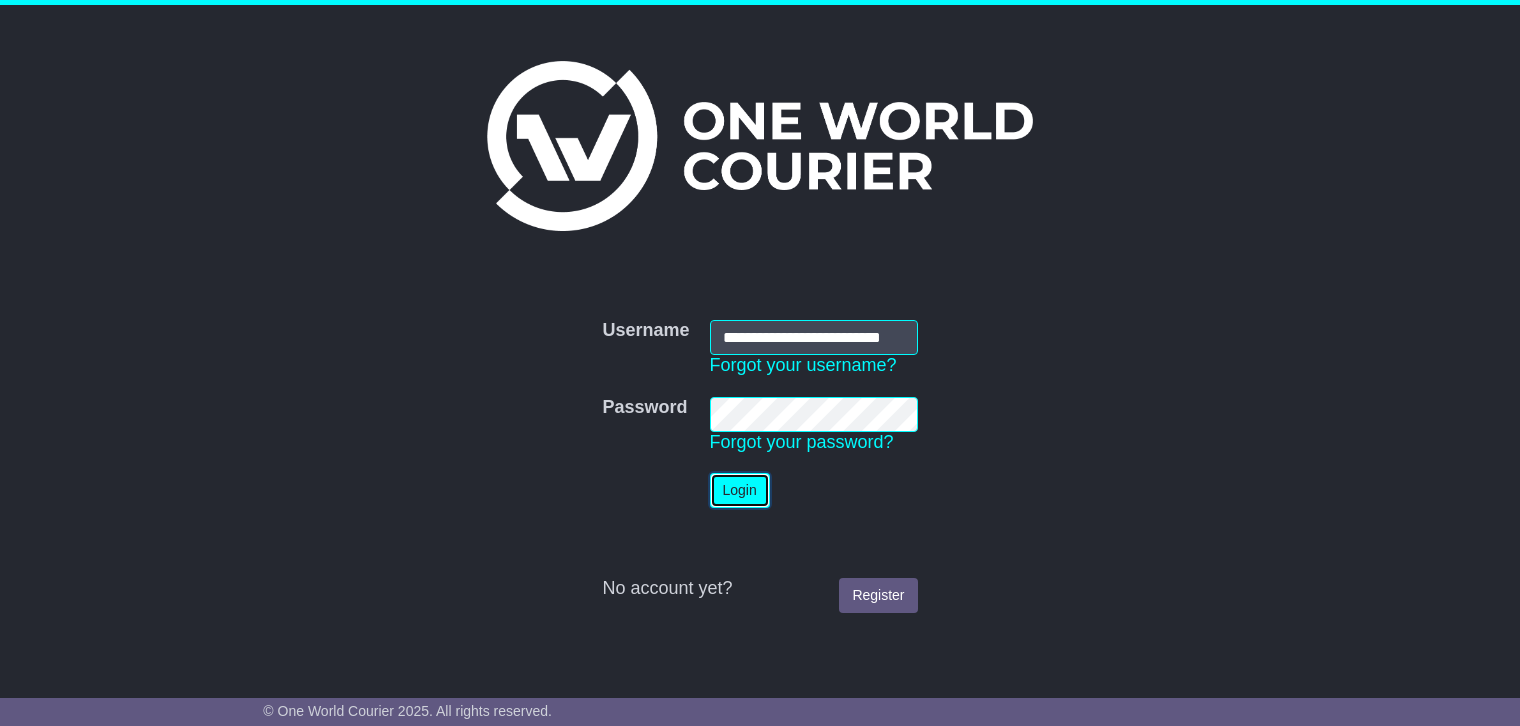 click on "Login" at bounding box center (740, 490) 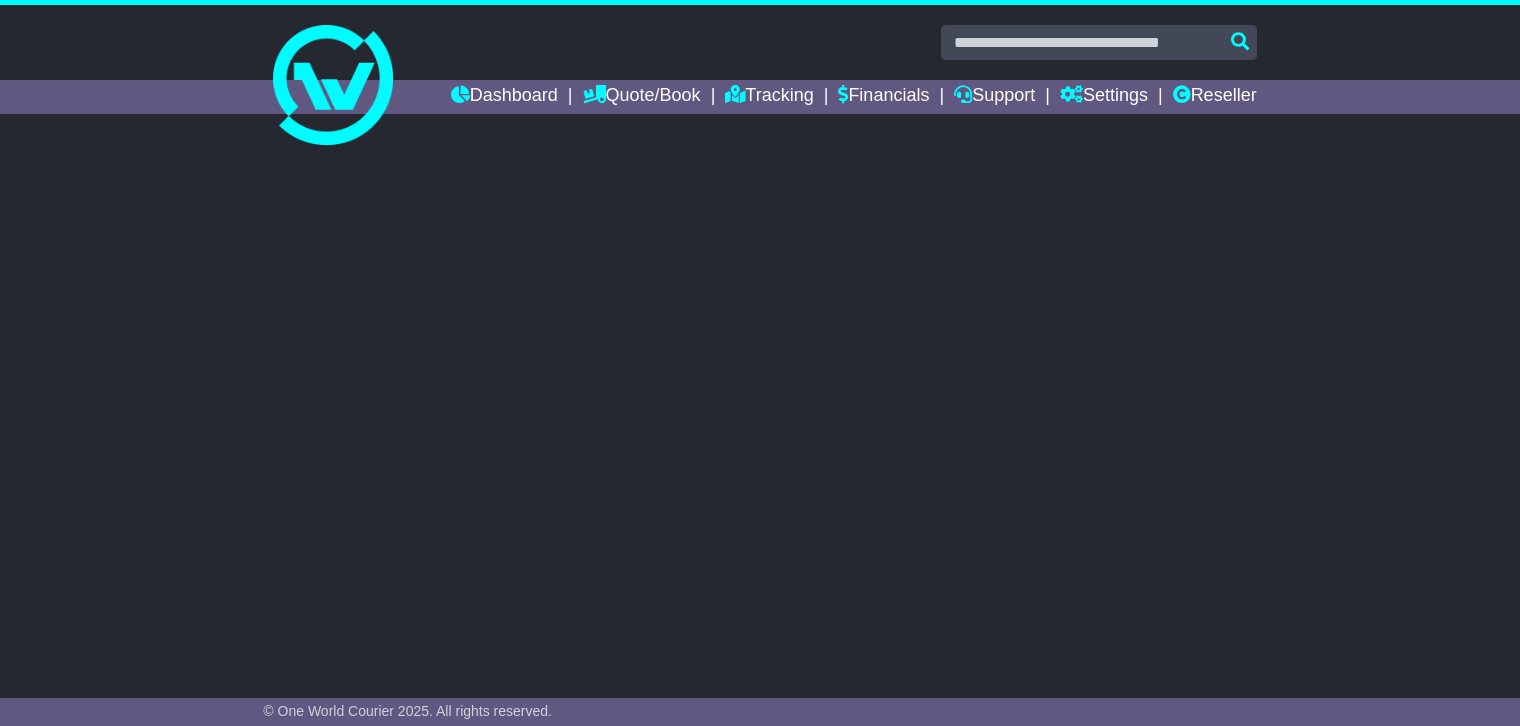scroll, scrollTop: 0, scrollLeft: 0, axis: both 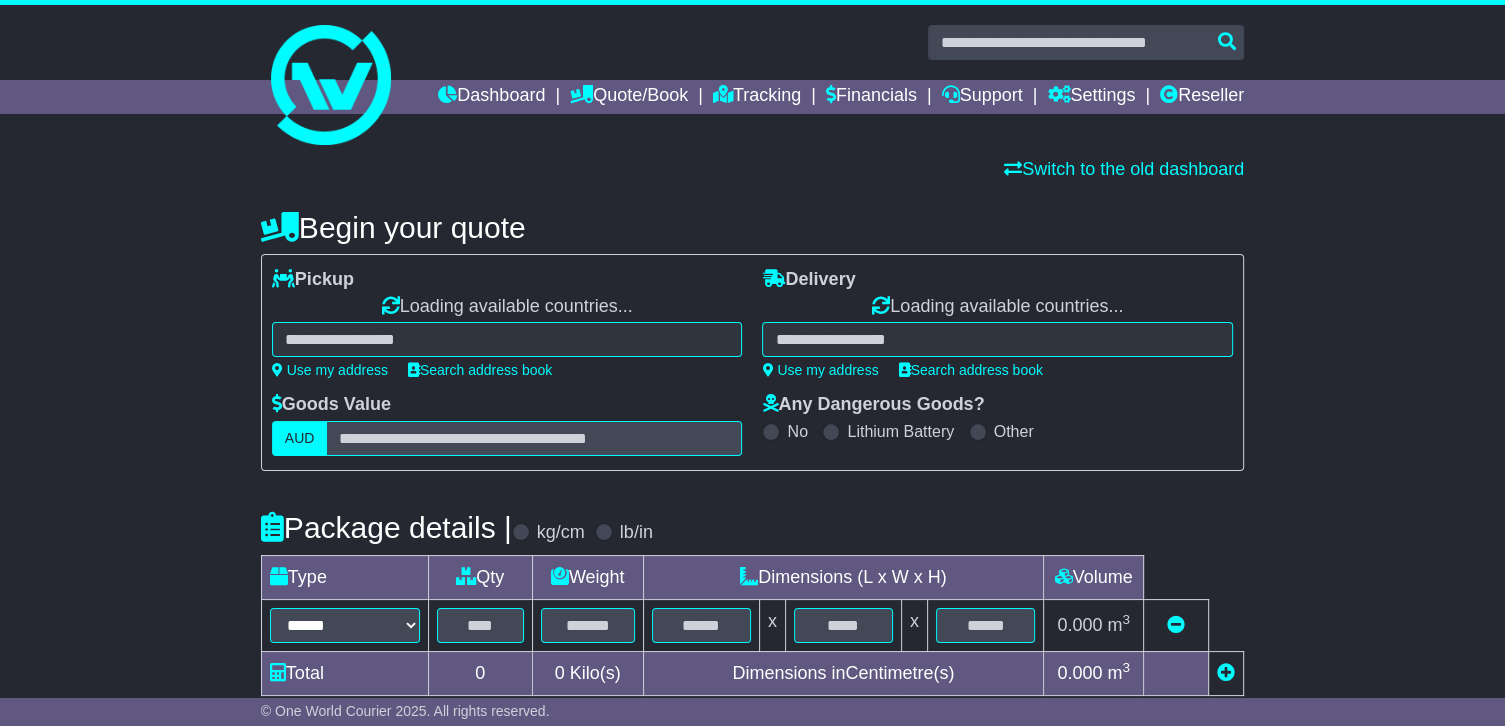 select on "**" 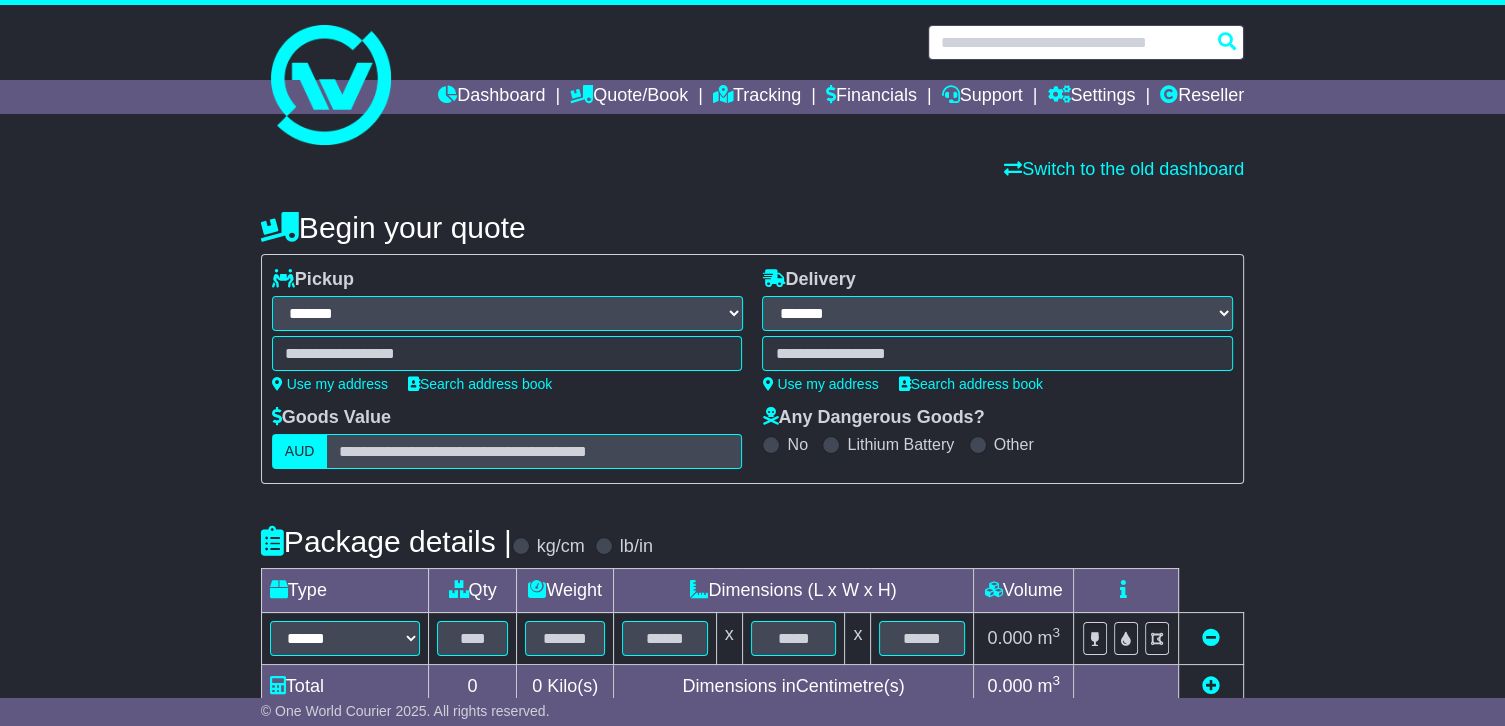 click at bounding box center (1086, 42) 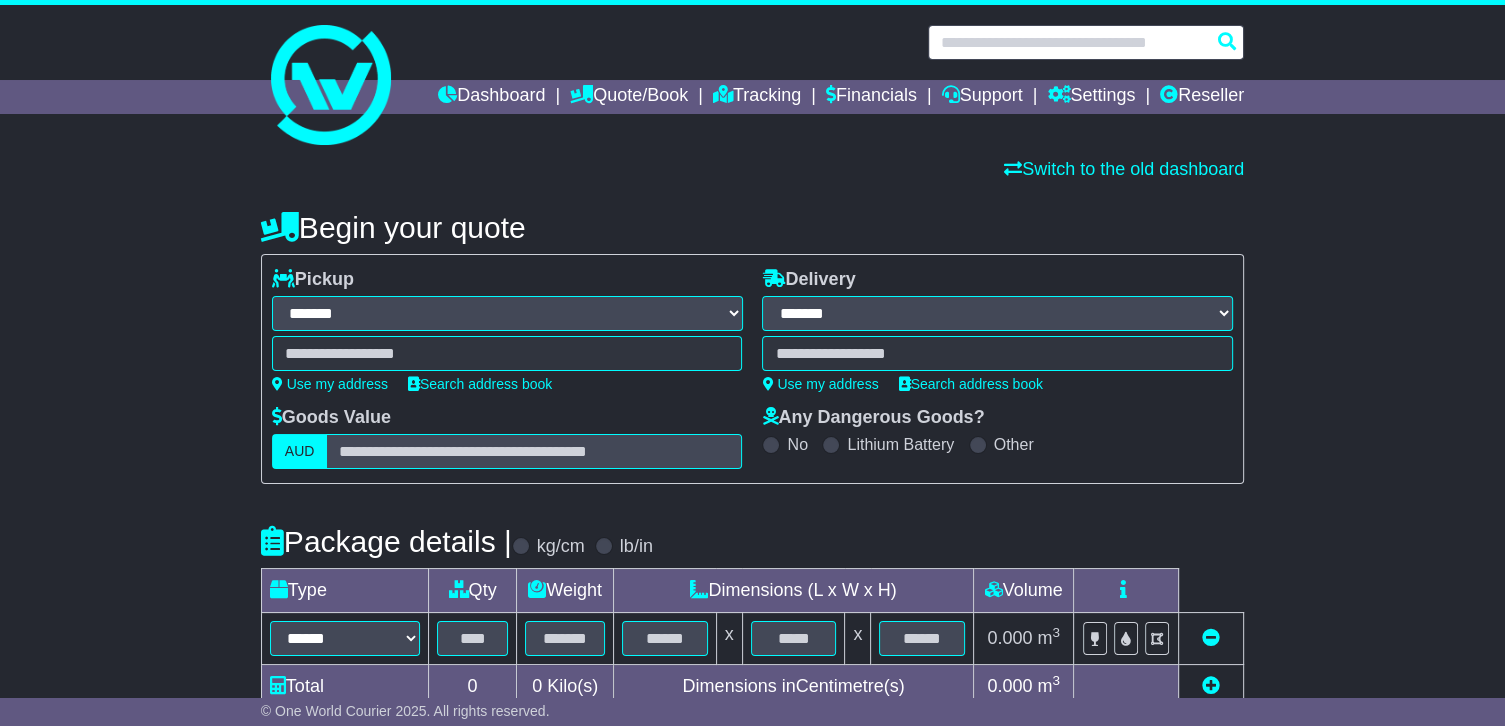 type on "**********" 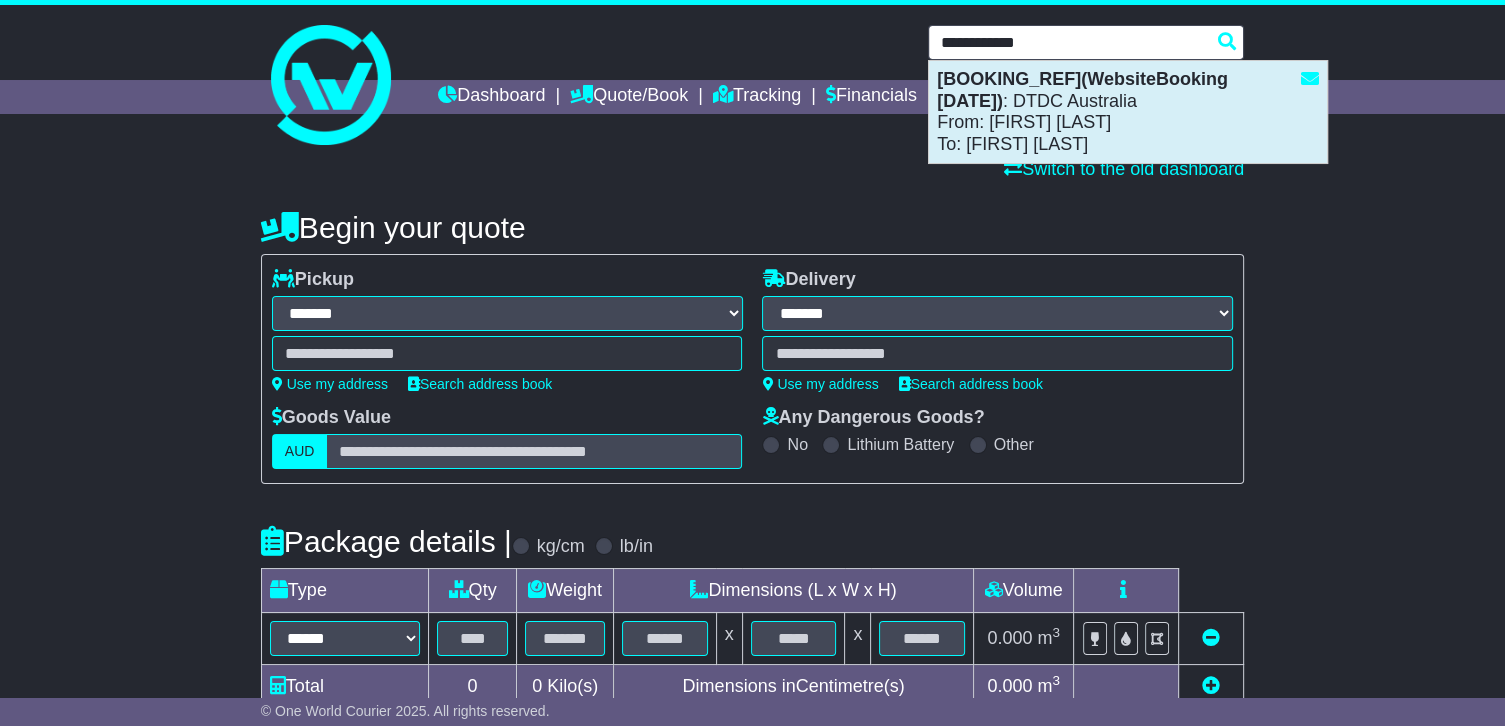 click on "VFQZ50041696(WebsiteBooking 4-8-2025) : DTDC Australia From: Simon Mottram To: Ian Laidler" at bounding box center [1128, 112] 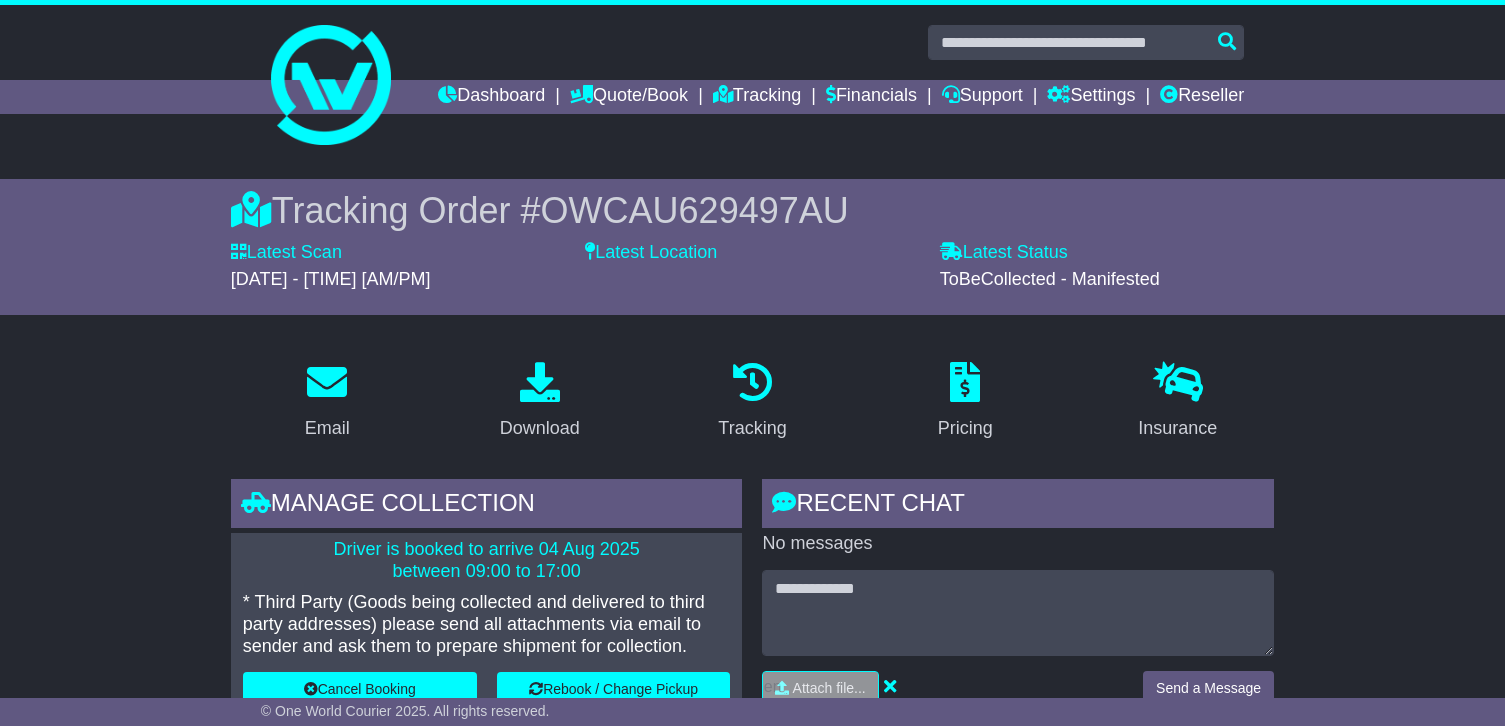 scroll, scrollTop: 0, scrollLeft: 0, axis: both 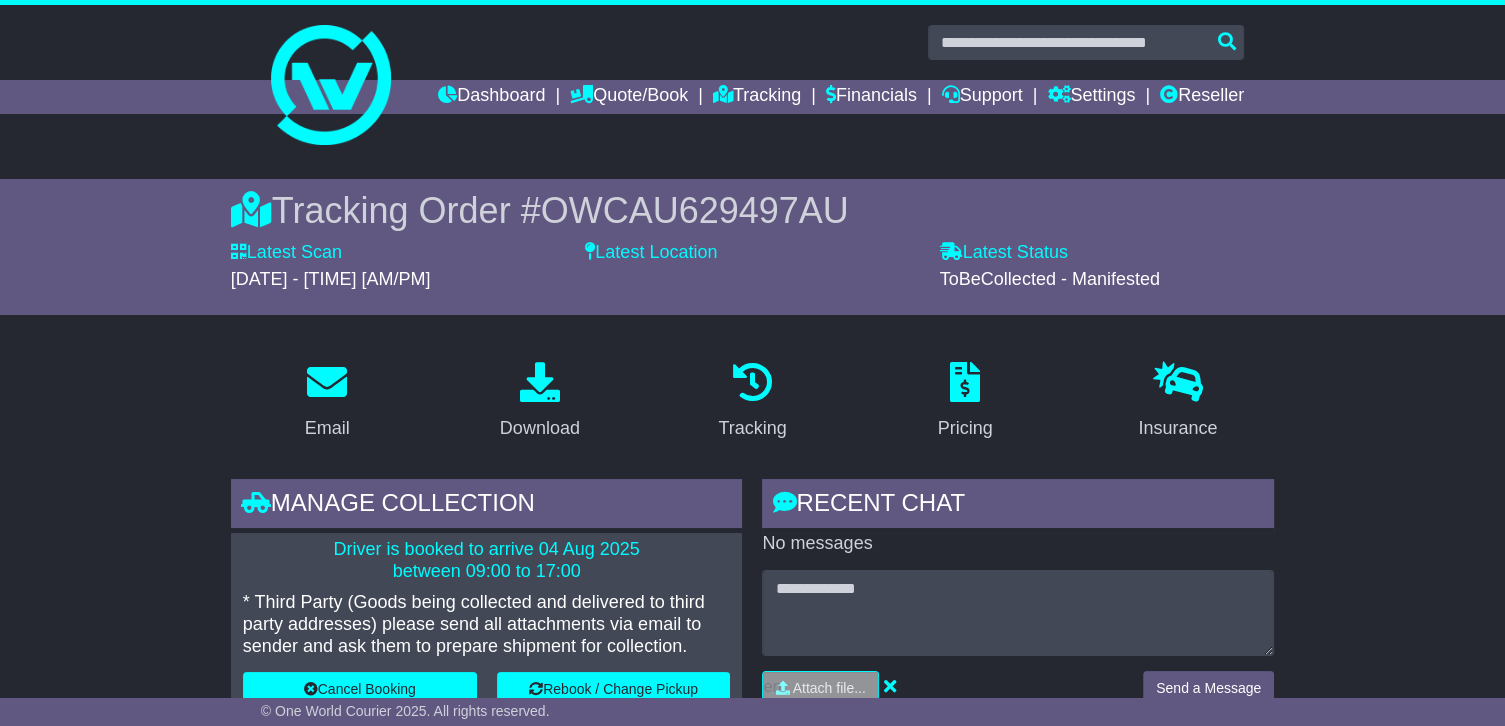 click on "OWCAU629497AU" at bounding box center [695, 210] 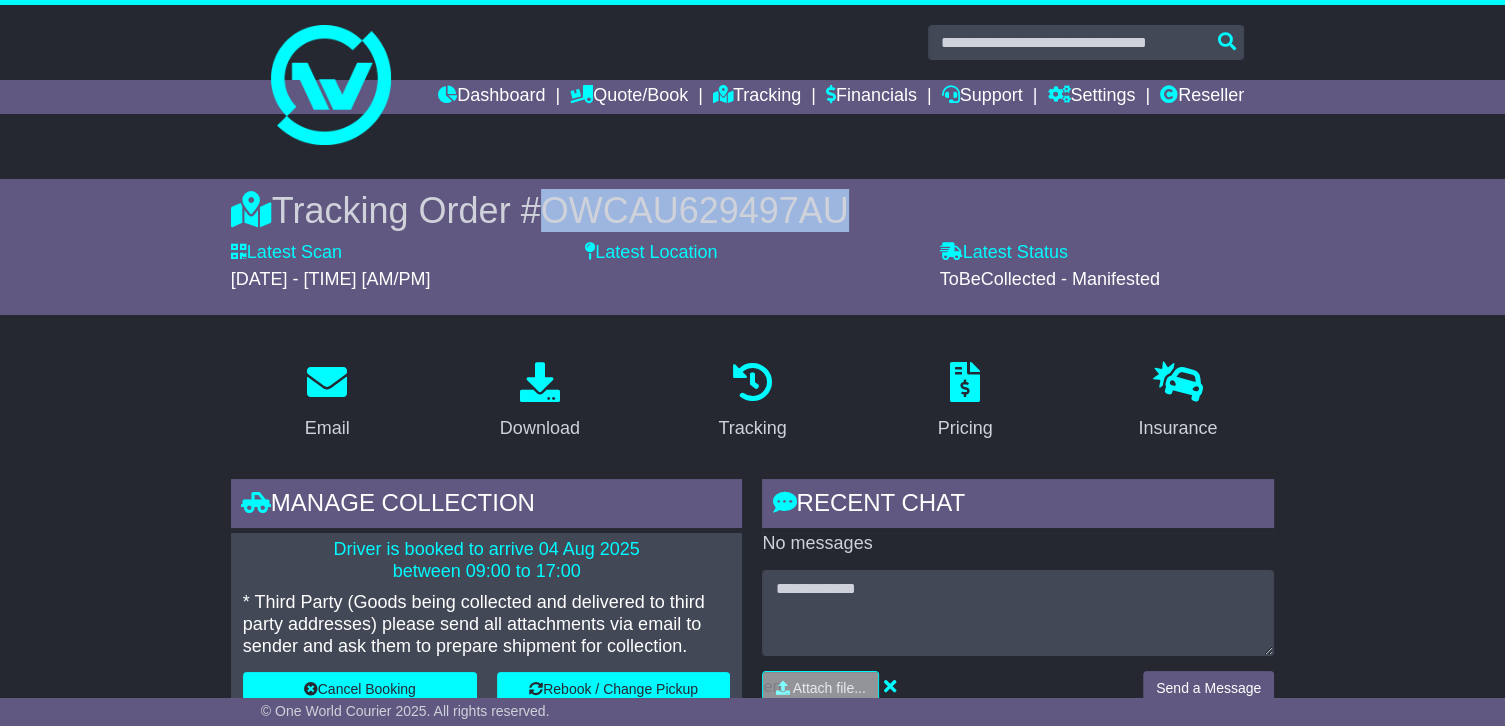 click on "OWCAU629497AU" at bounding box center [695, 210] 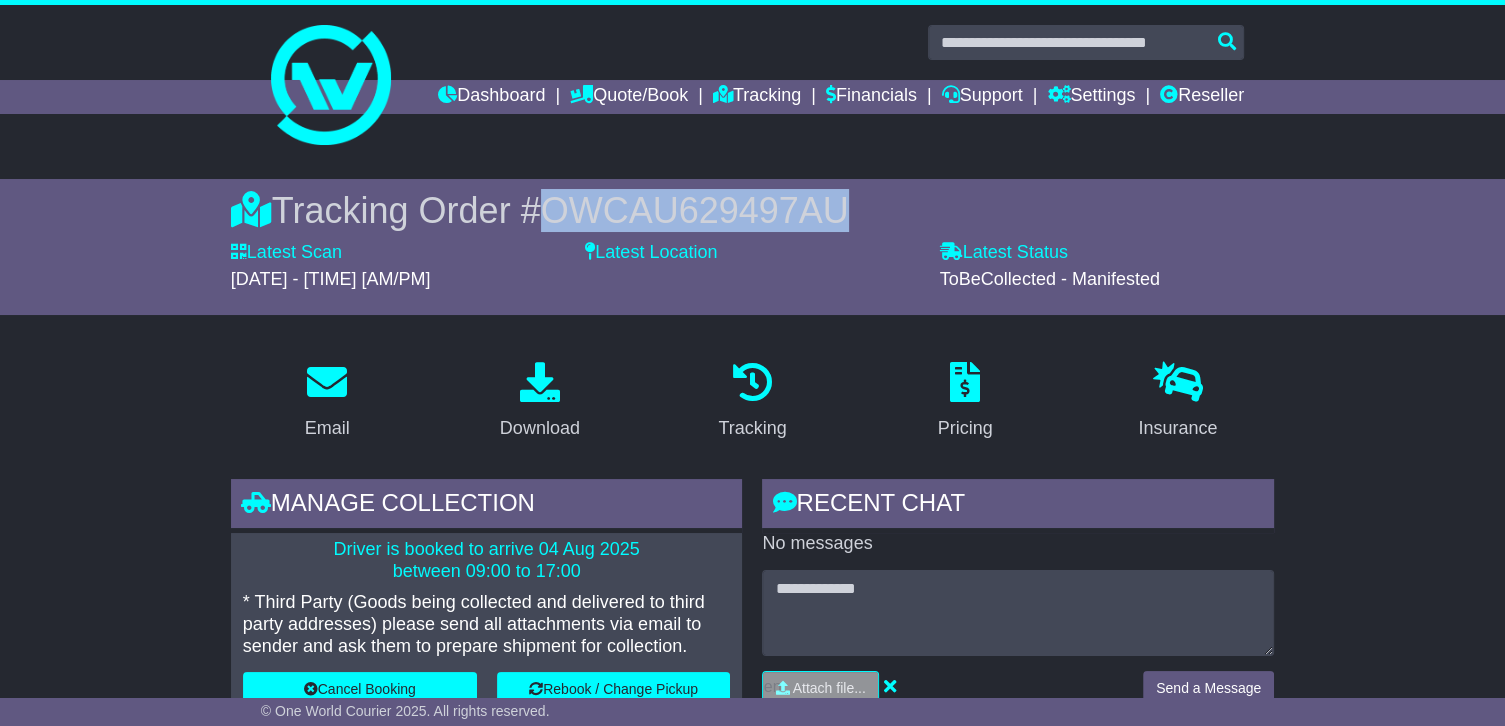 copy on "OWCAU629497AU" 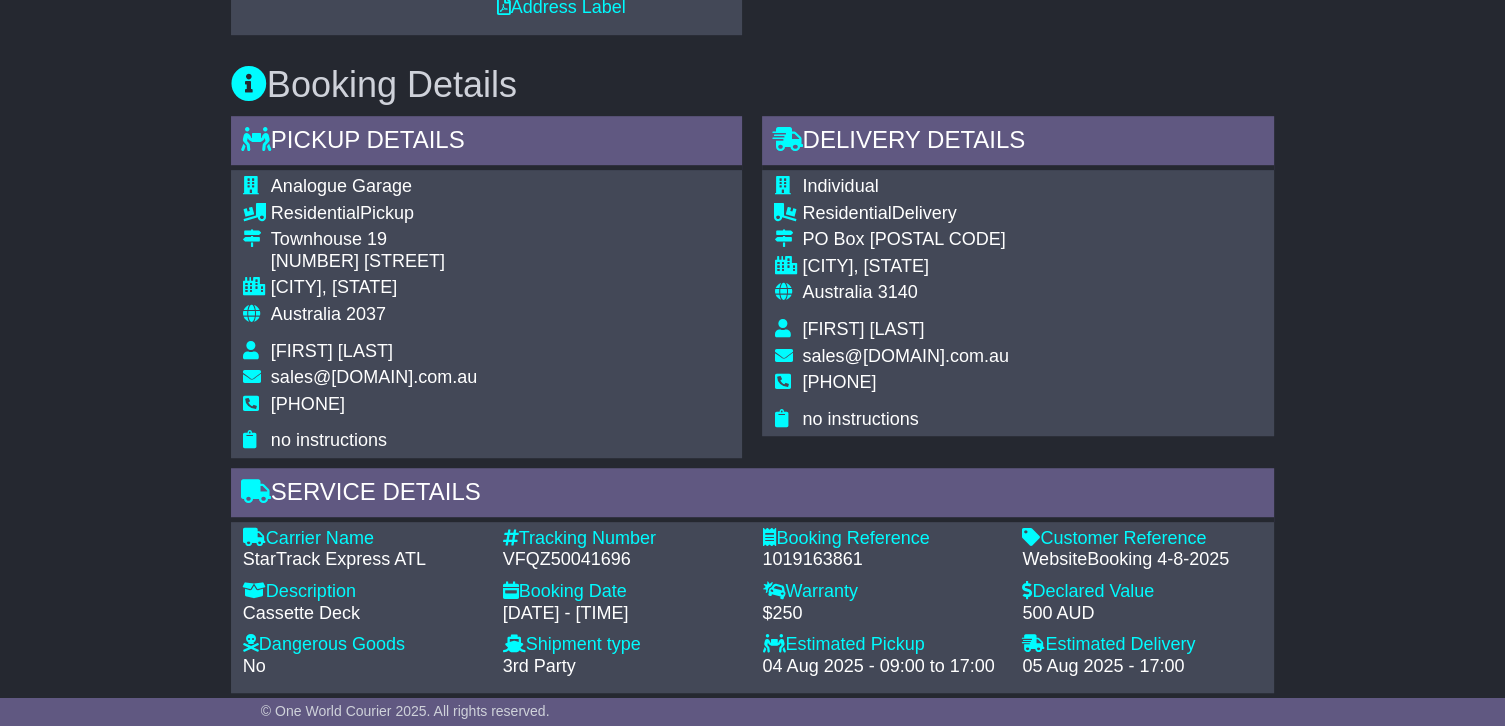 scroll, scrollTop: 1300, scrollLeft: 0, axis: vertical 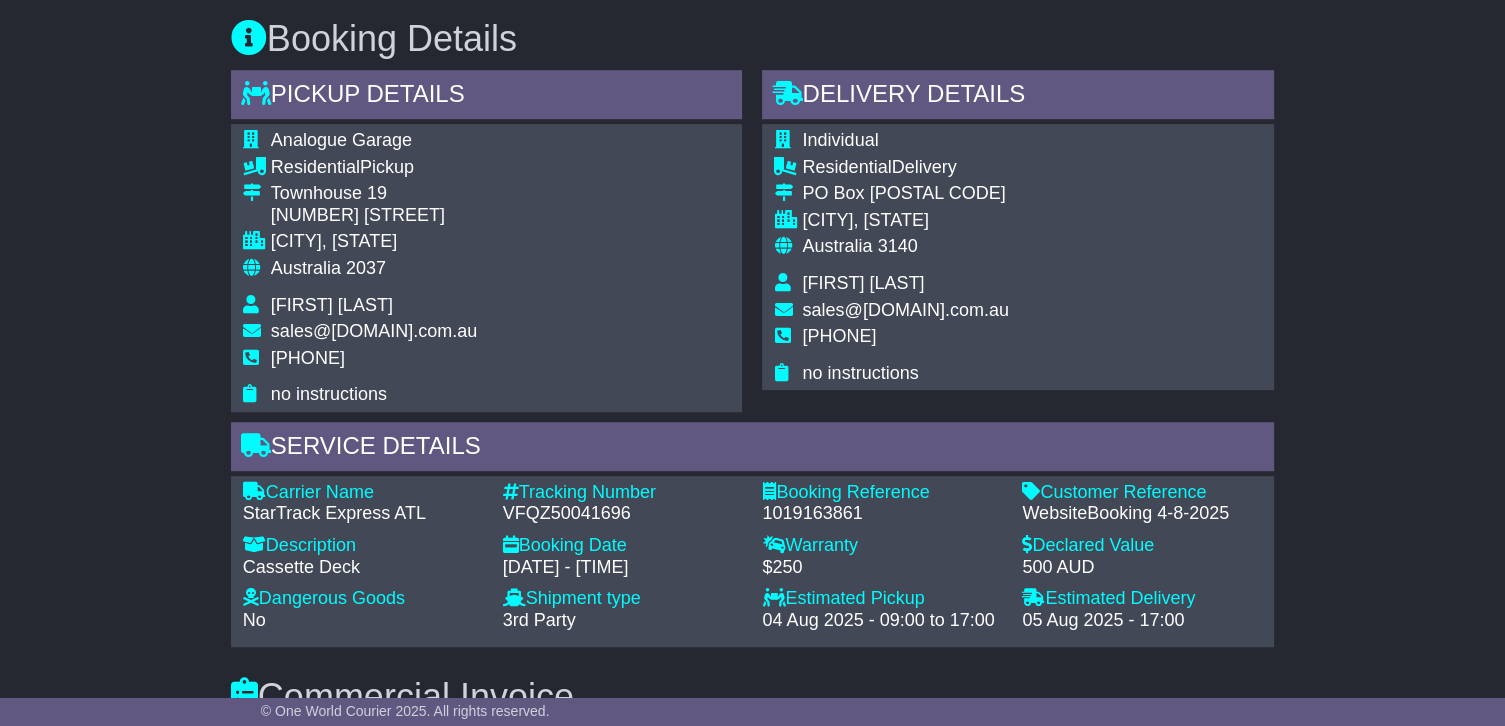 click on "1019163861" at bounding box center [882, 514] 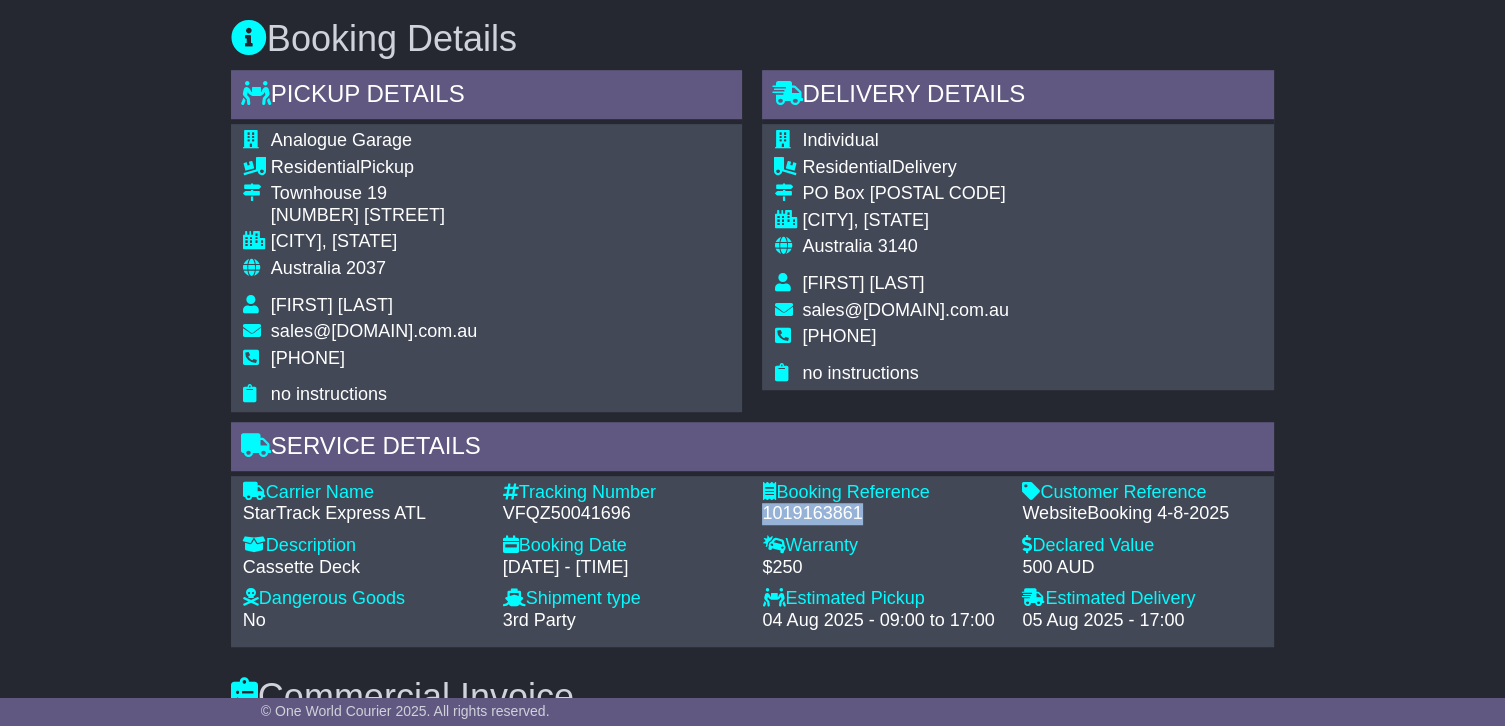 click on "1019163861" at bounding box center [882, 514] 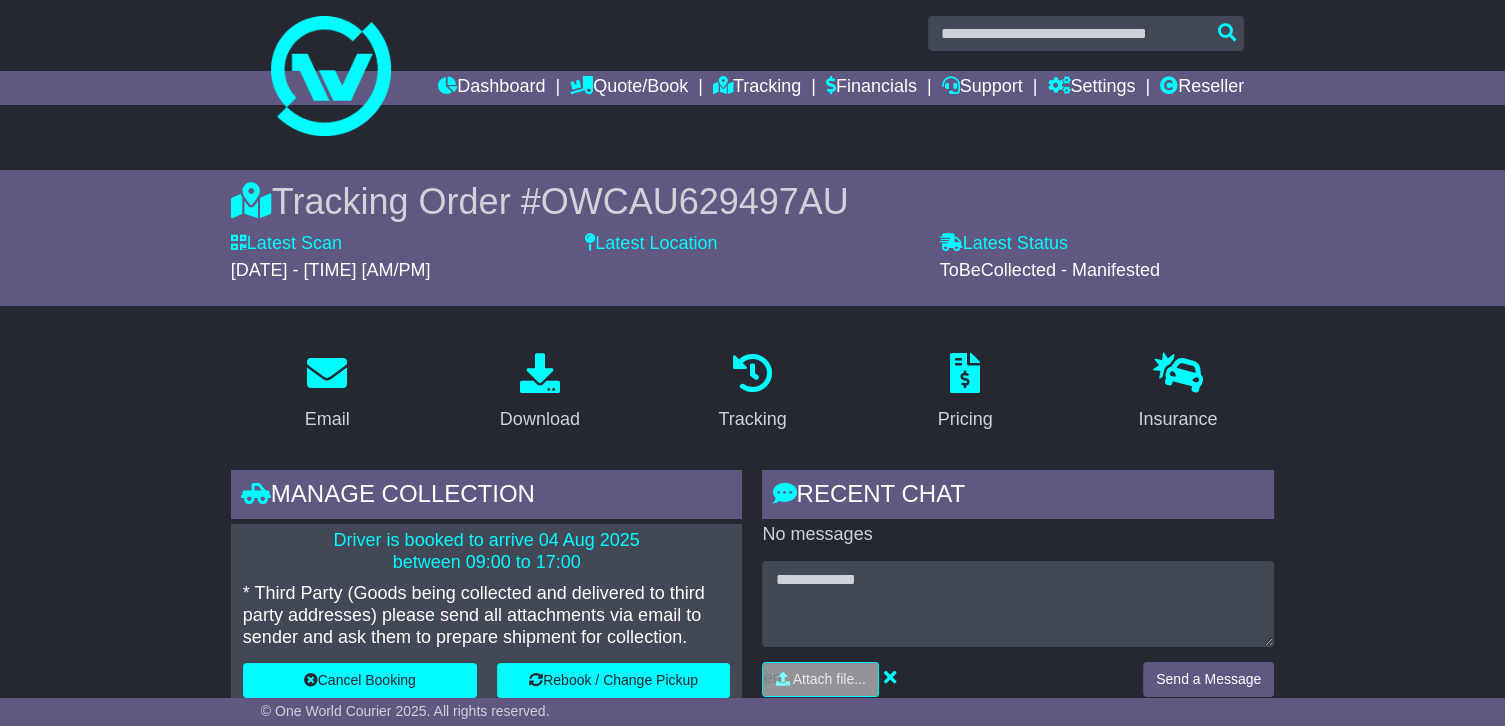 scroll, scrollTop: 0, scrollLeft: 0, axis: both 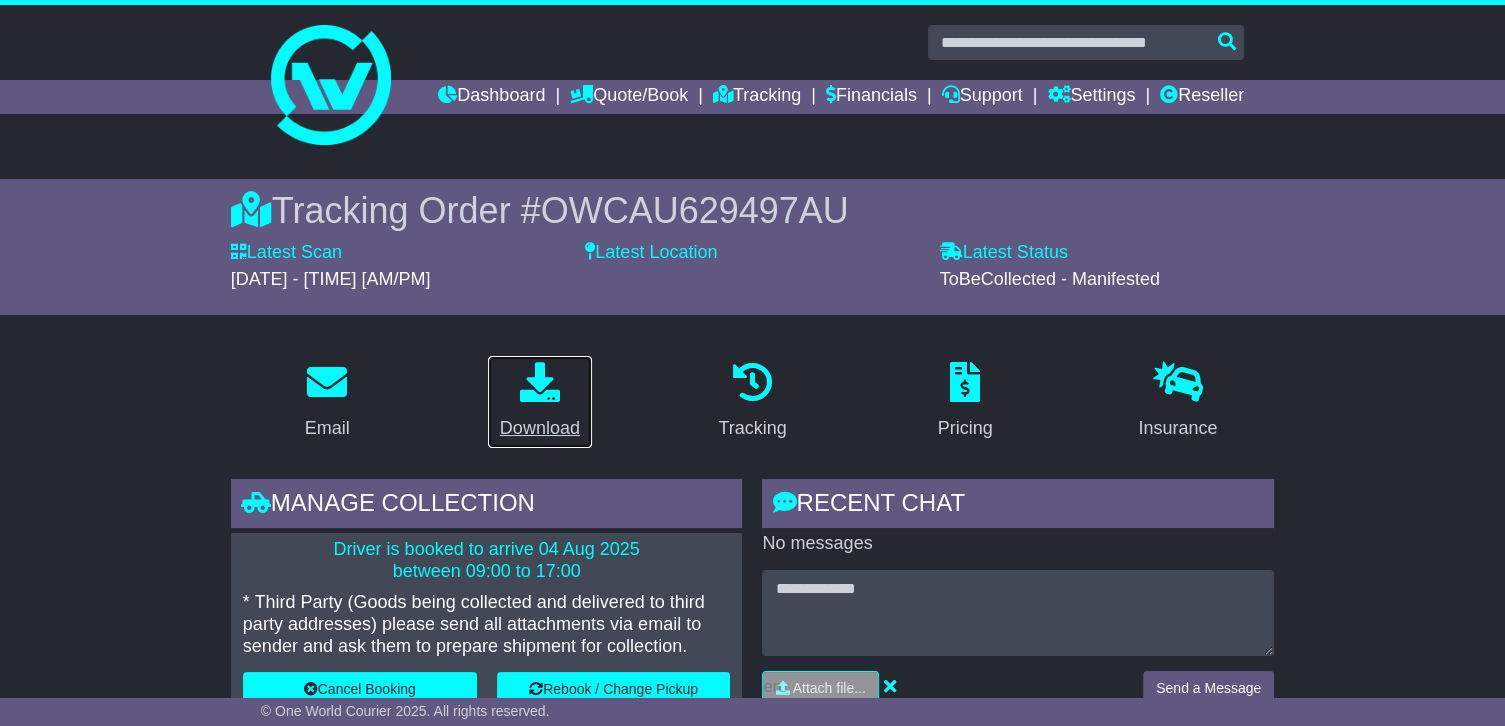 click on "Download" at bounding box center [540, 402] 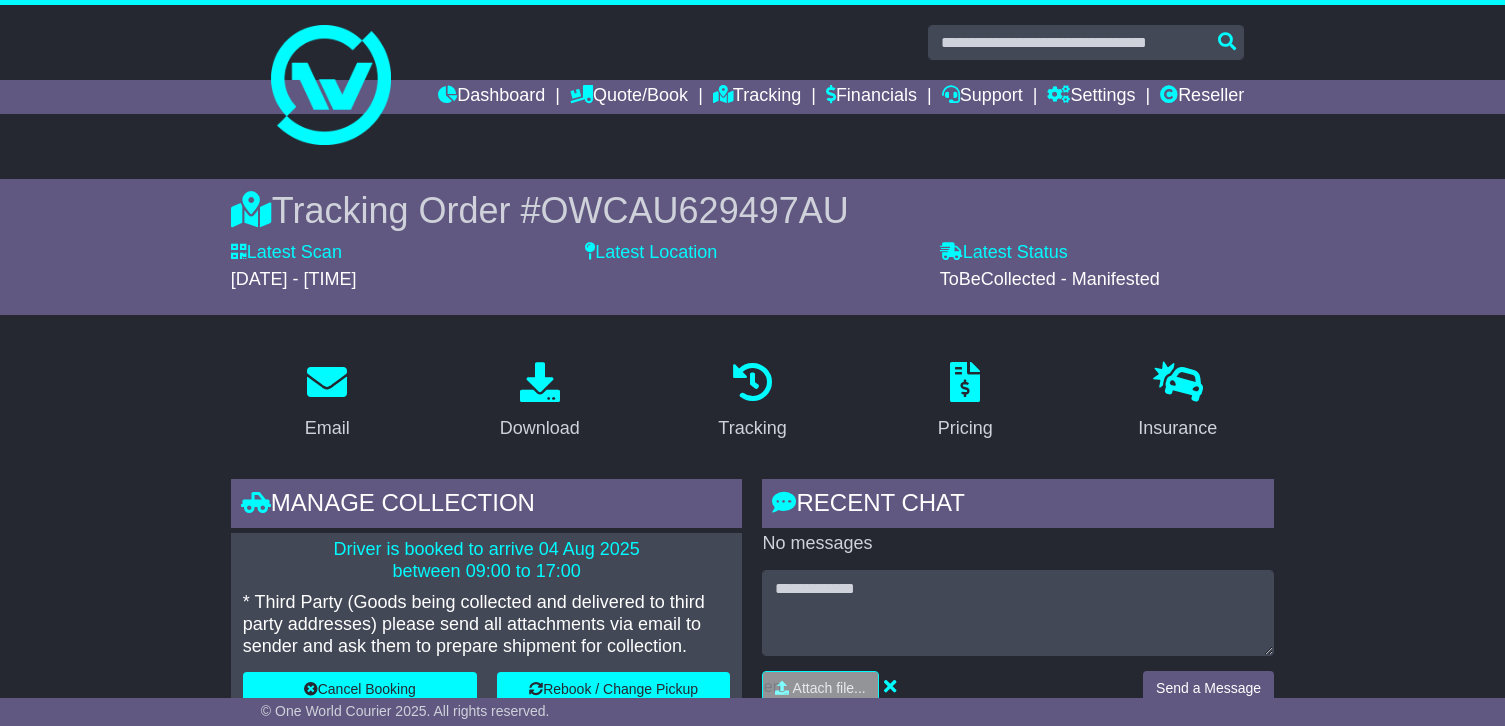 scroll, scrollTop: 0, scrollLeft: 0, axis: both 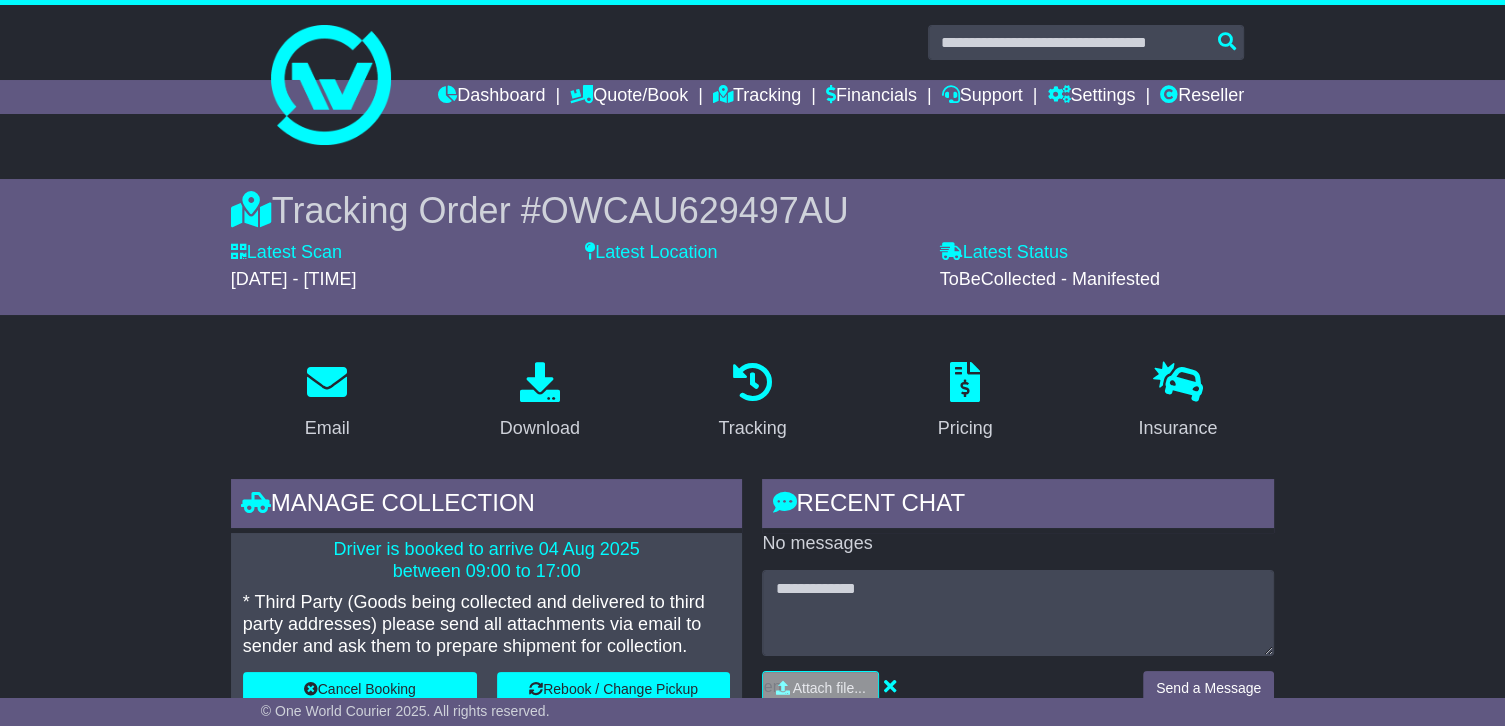 type on "**********" 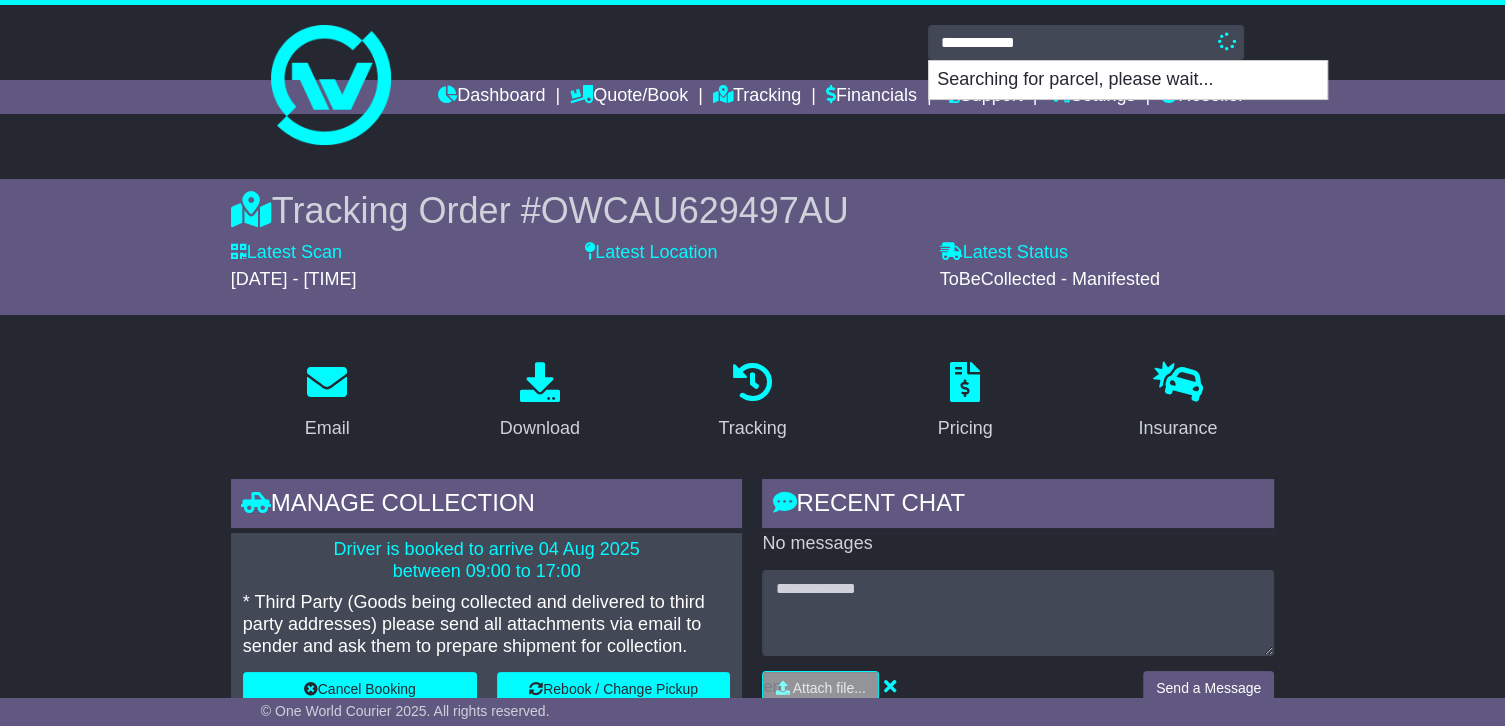 scroll, scrollTop: 0, scrollLeft: 0, axis: both 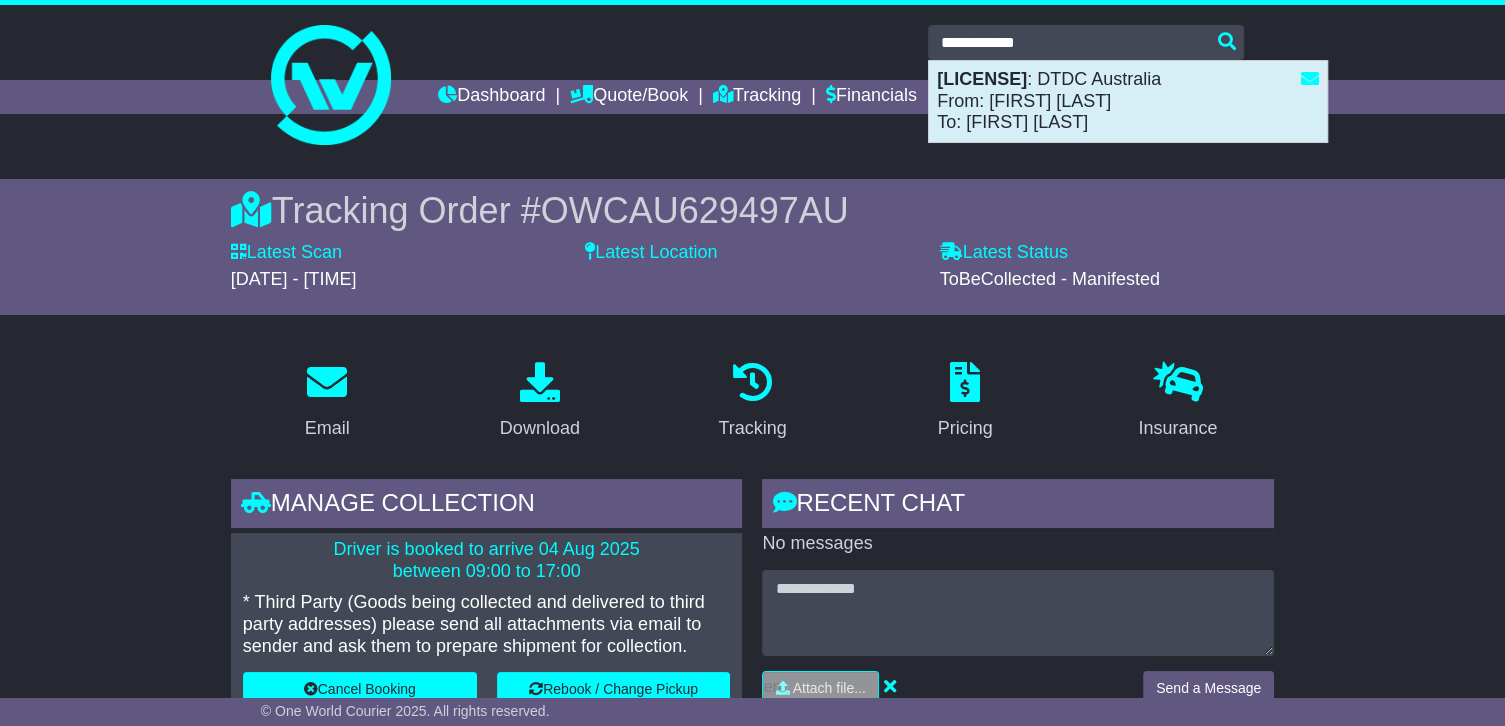 click on "VFQZ50041702(WebsiteBooking 4-8-2025) : DTDC Australia From: Simon Mottram To: Jeffrey Allan" at bounding box center (1128, 101) 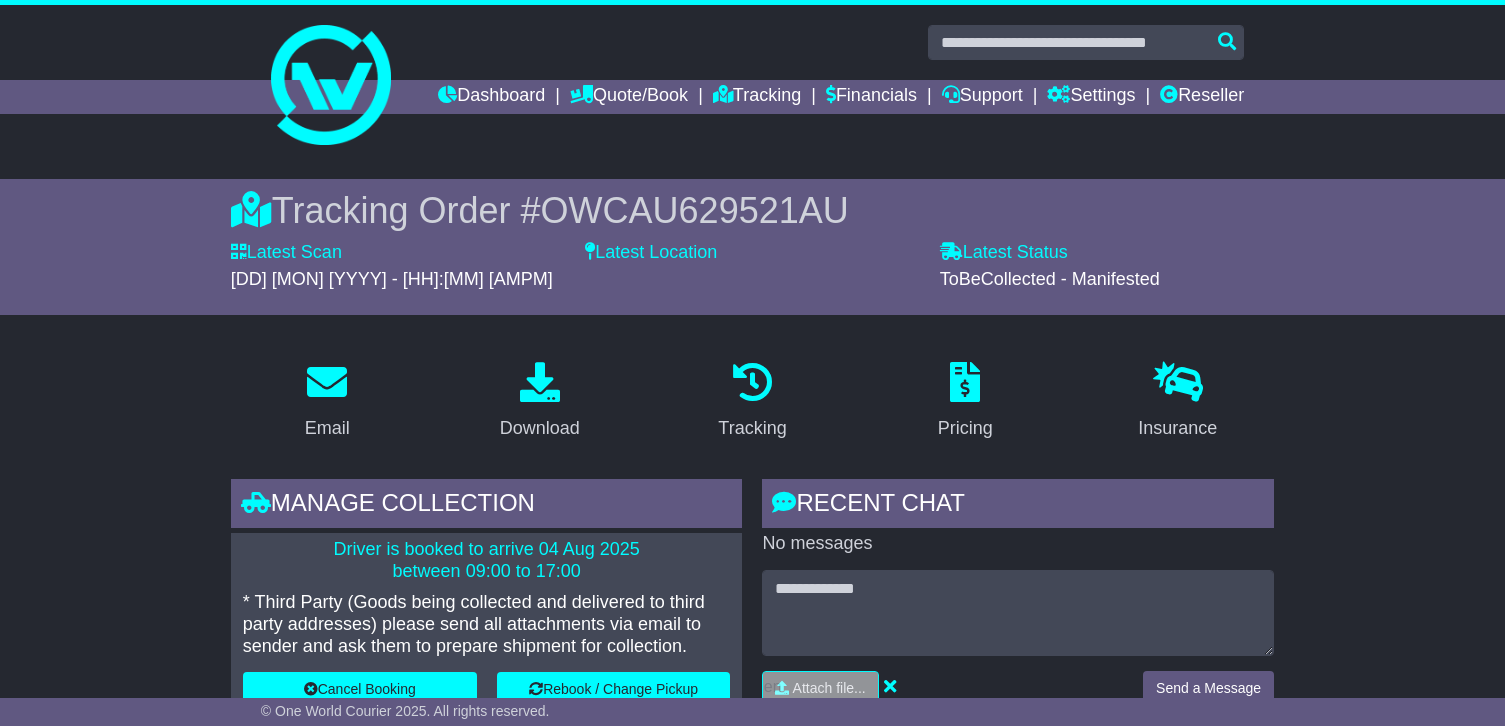 scroll, scrollTop: 0, scrollLeft: 0, axis: both 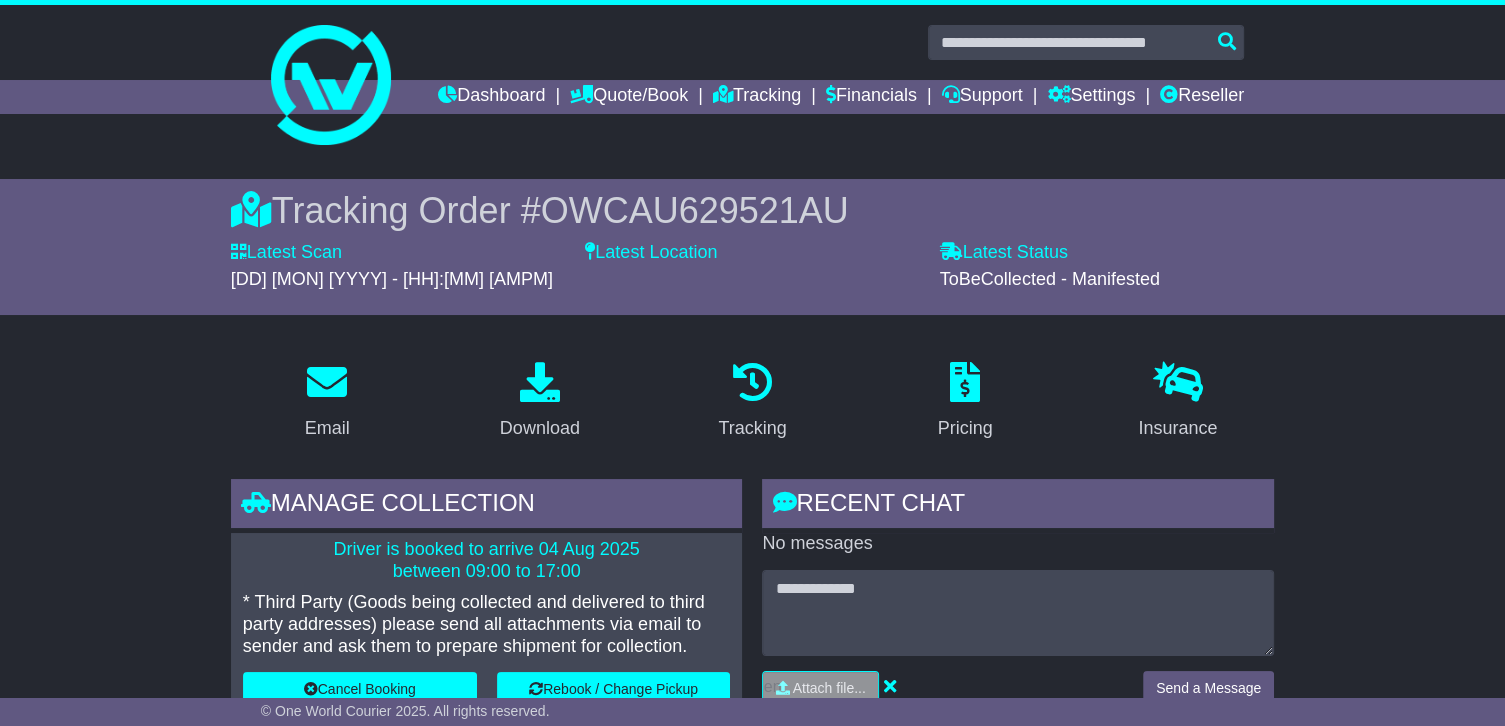 click on "OWCAU629521AU" at bounding box center (695, 210) 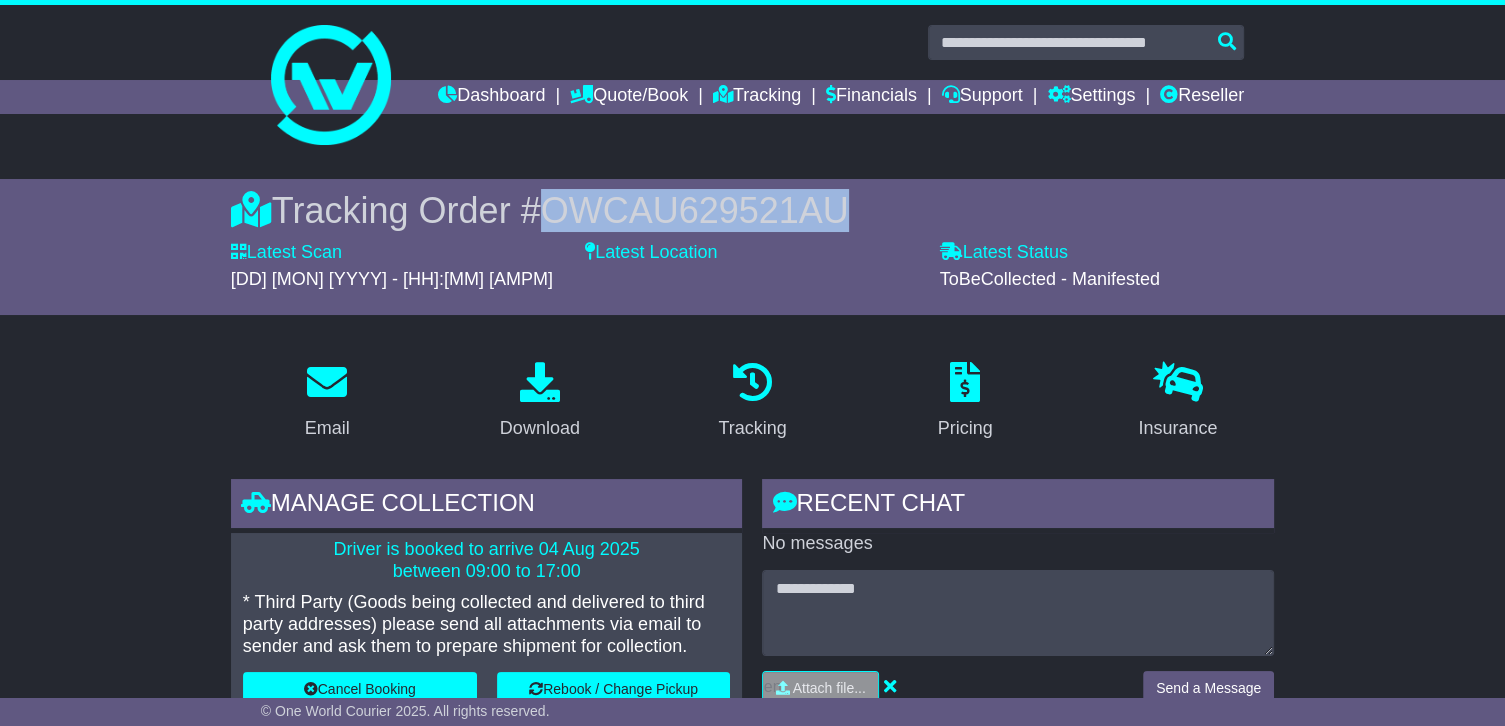 click on "OWCAU629521AU" at bounding box center (695, 210) 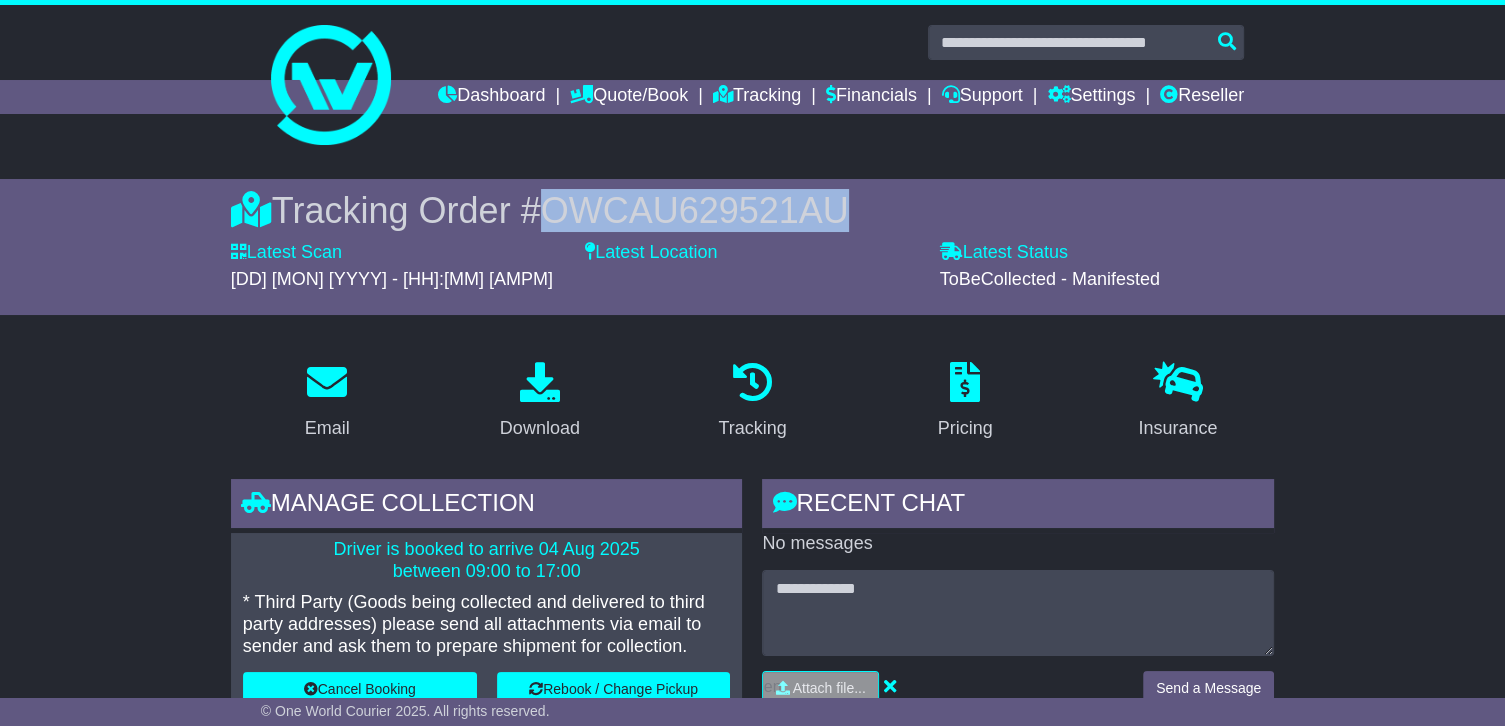 copy on "OWCAU629521AU" 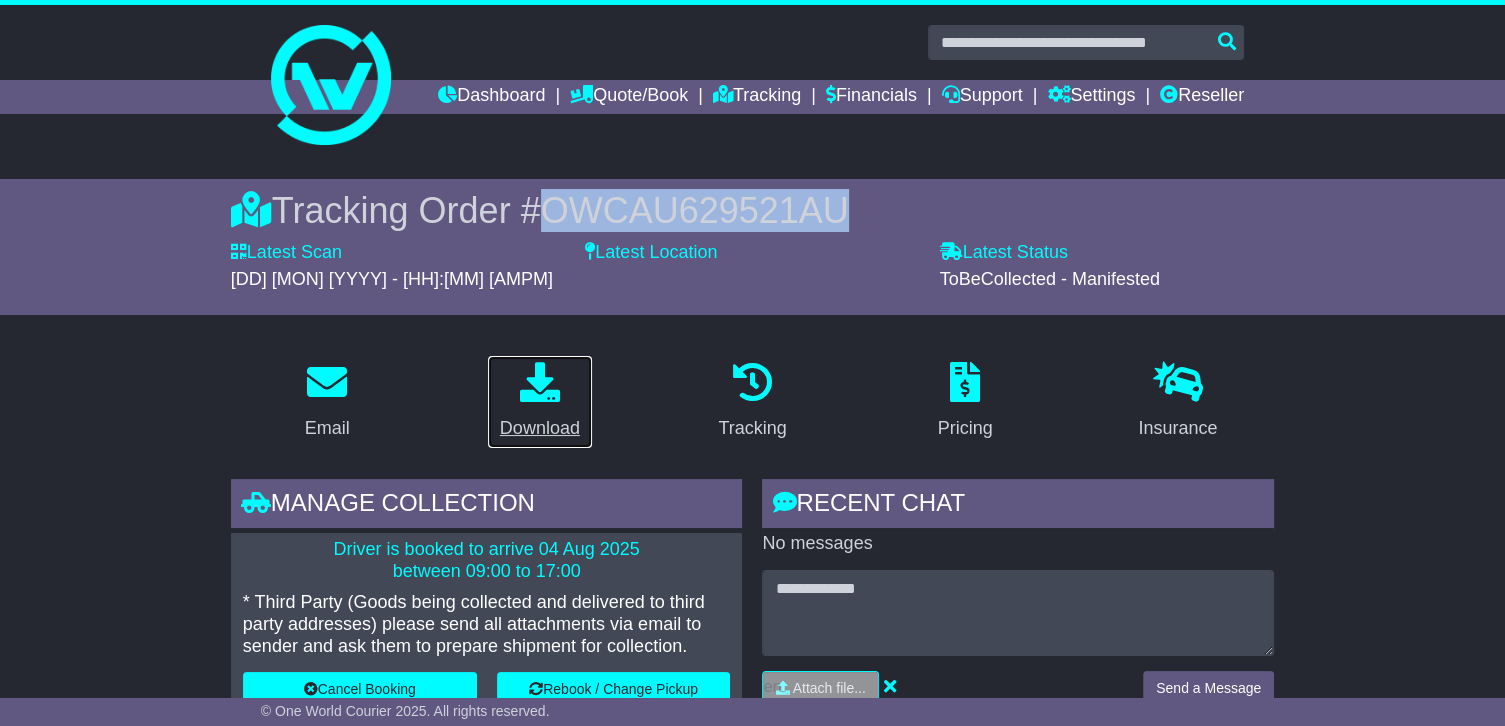 click on "Download" at bounding box center (540, 428) 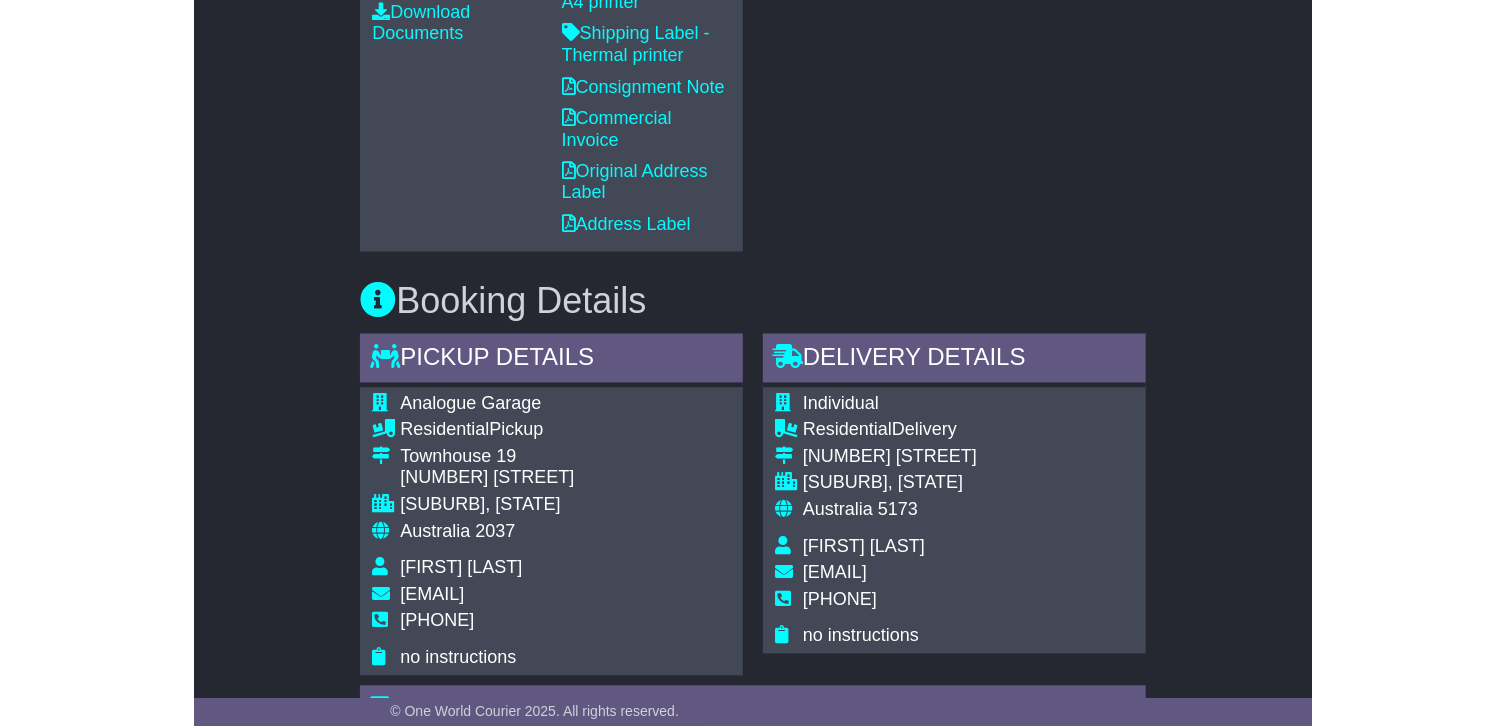 scroll, scrollTop: 1400, scrollLeft: 0, axis: vertical 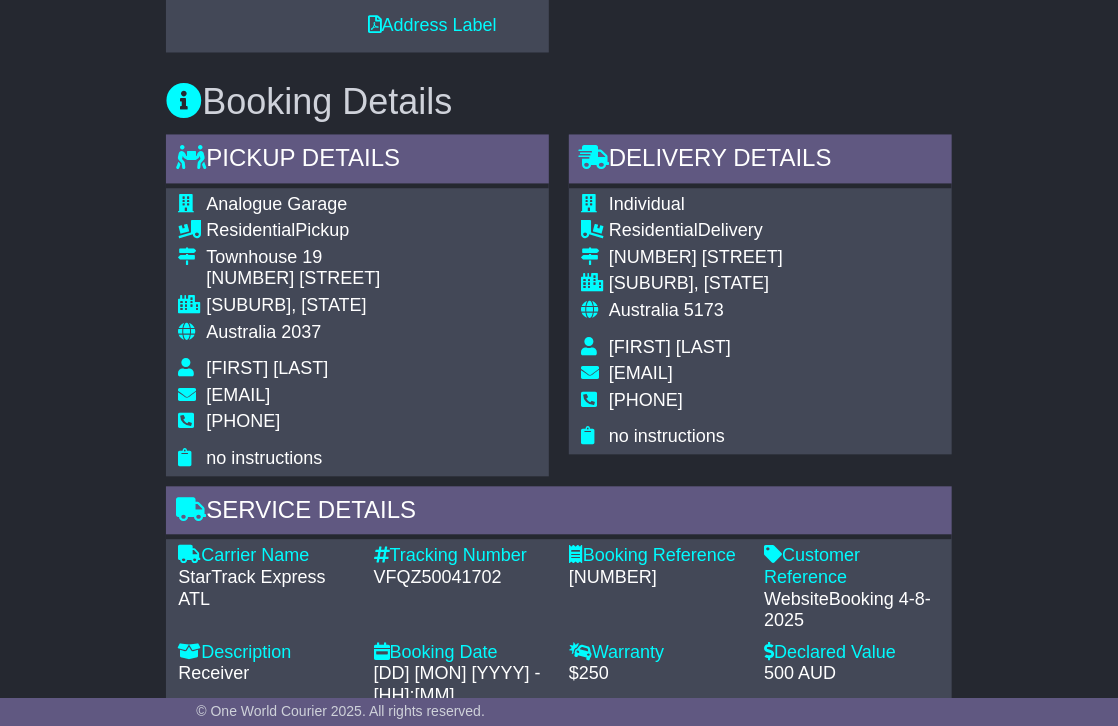 click on "1019164855" at bounding box center (656, 578) 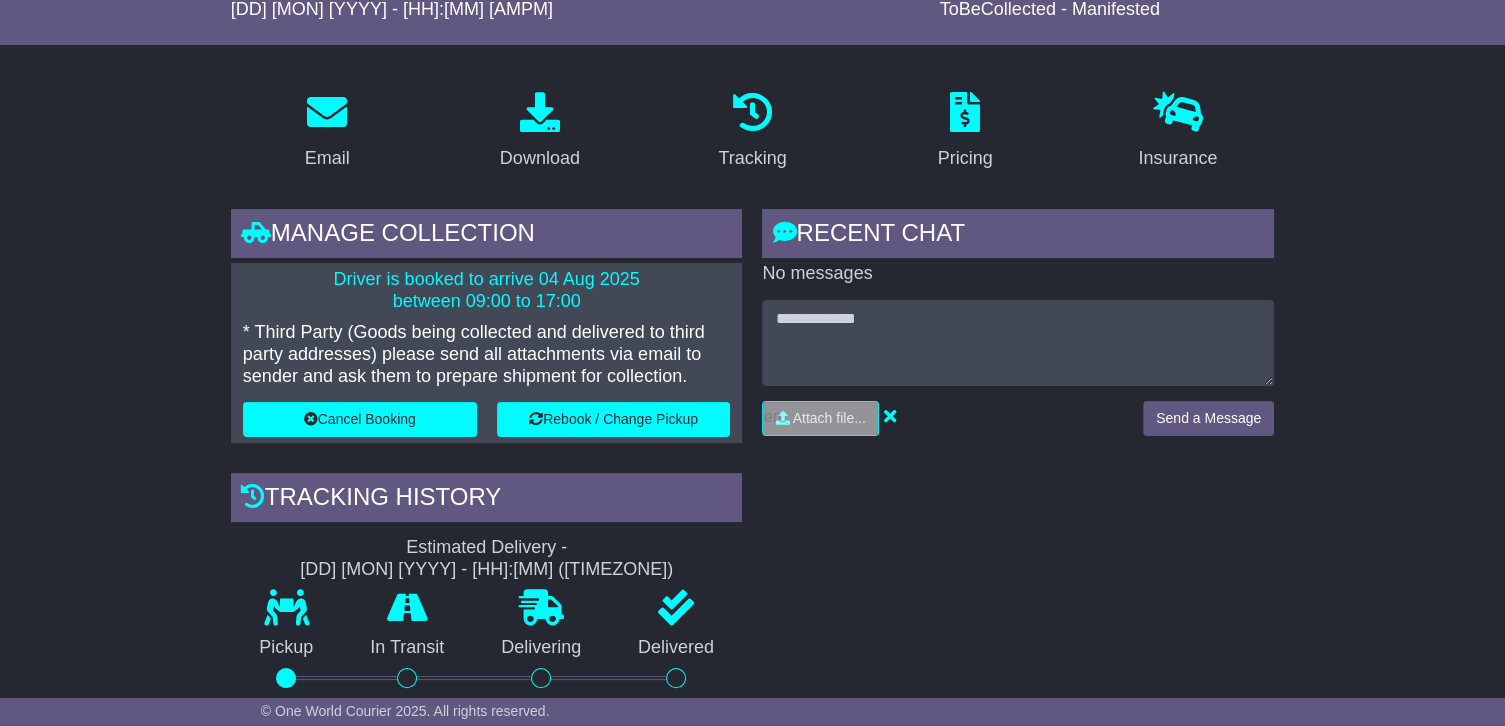 scroll, scrollTop: 0, scrollLeft: 0, axis: both 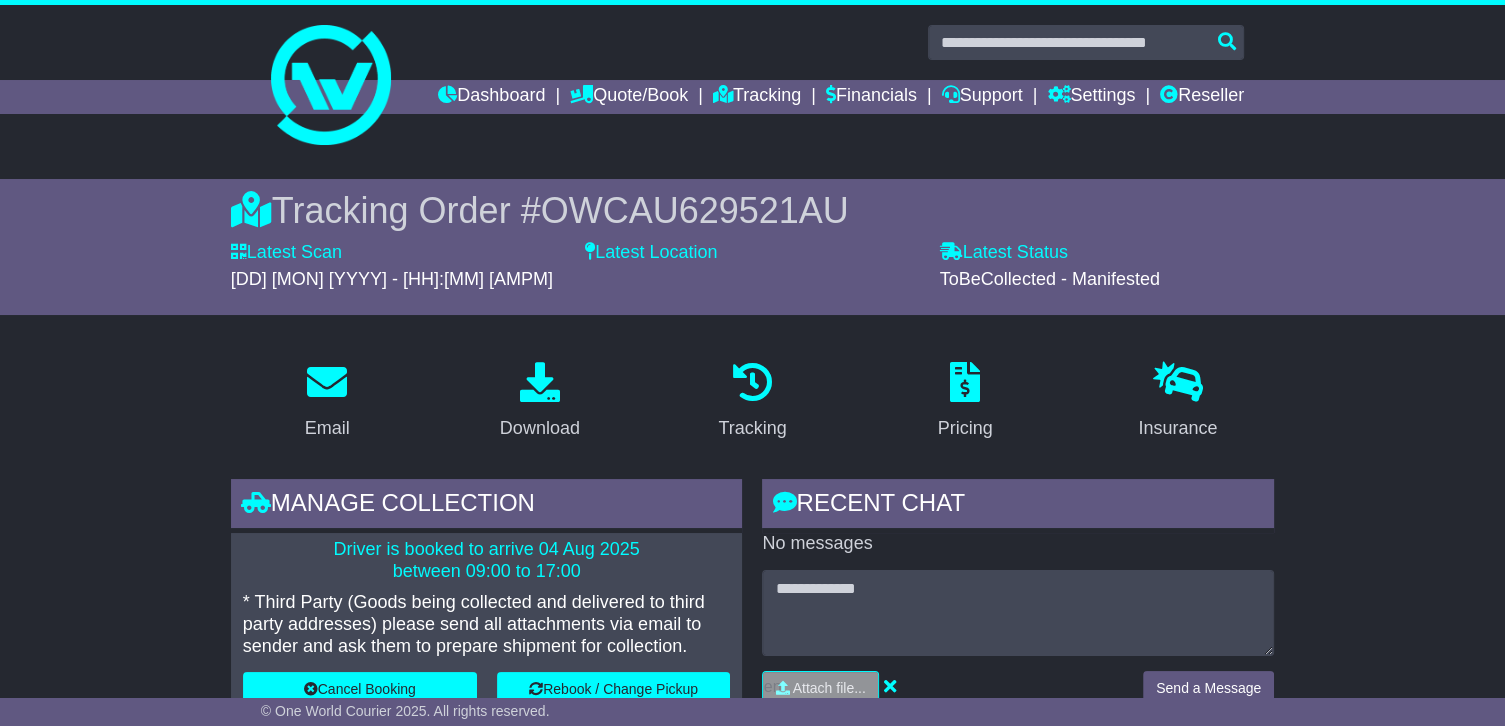 click on "OWCAU629521AU" at bounding box center (695, 210) 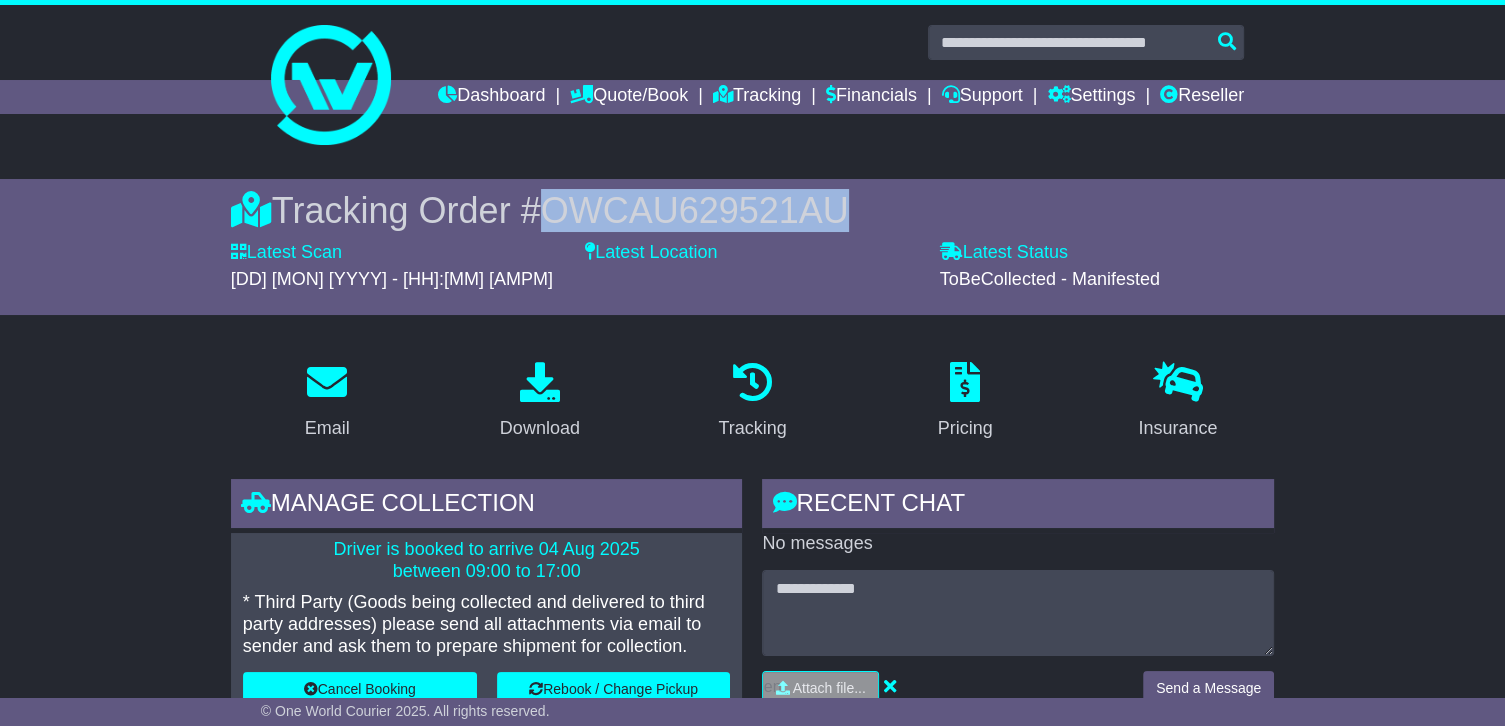 click on "OWCAU629521AU" at bounding box center [695, 210] 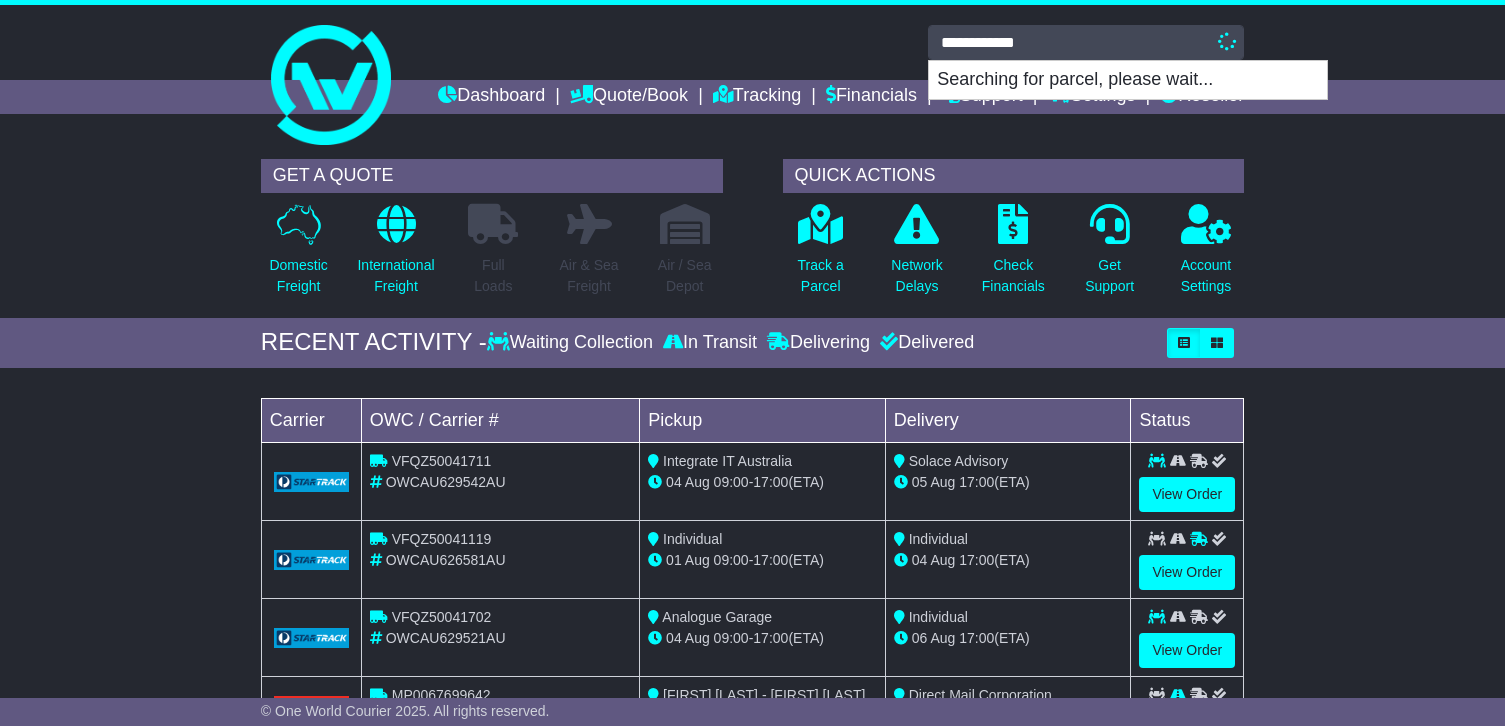 scroll, scrollTop: 0, scrollLeft: 0, axis: both 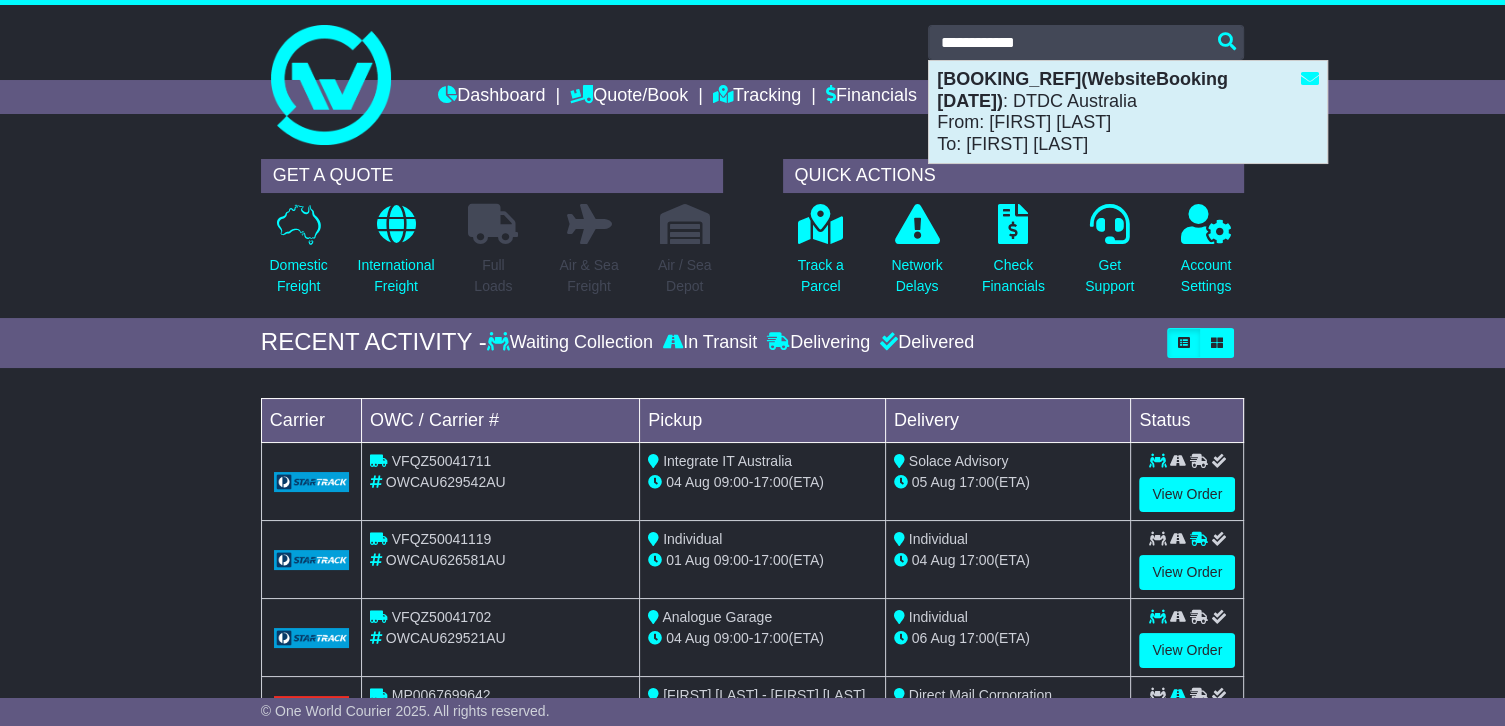 click on "[BOOKING_REF](WebsiteBooking [DATE]) : DTDC Australia From: [FIRST] [LAST] To: [FIRST] [LAST]" at bounding box center (1128, 112) 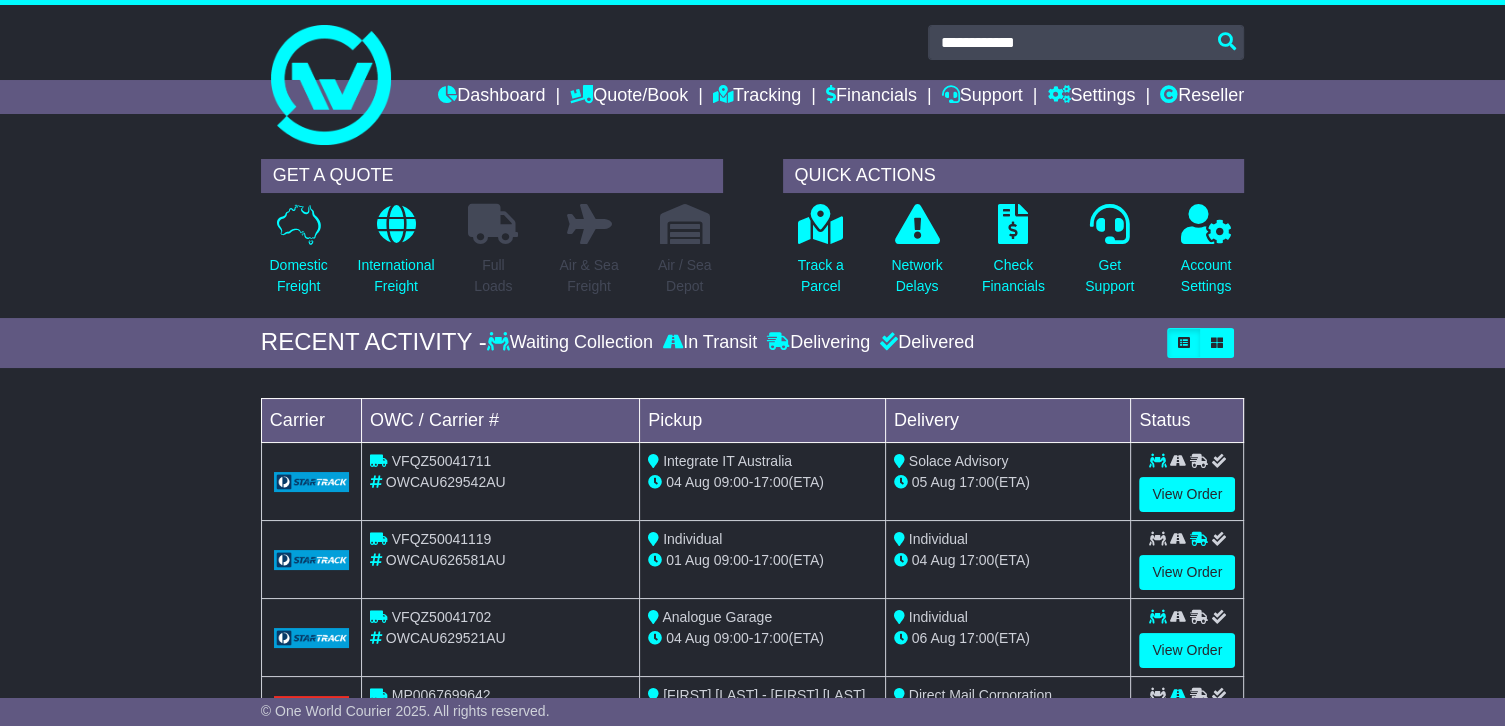 type on "**********" 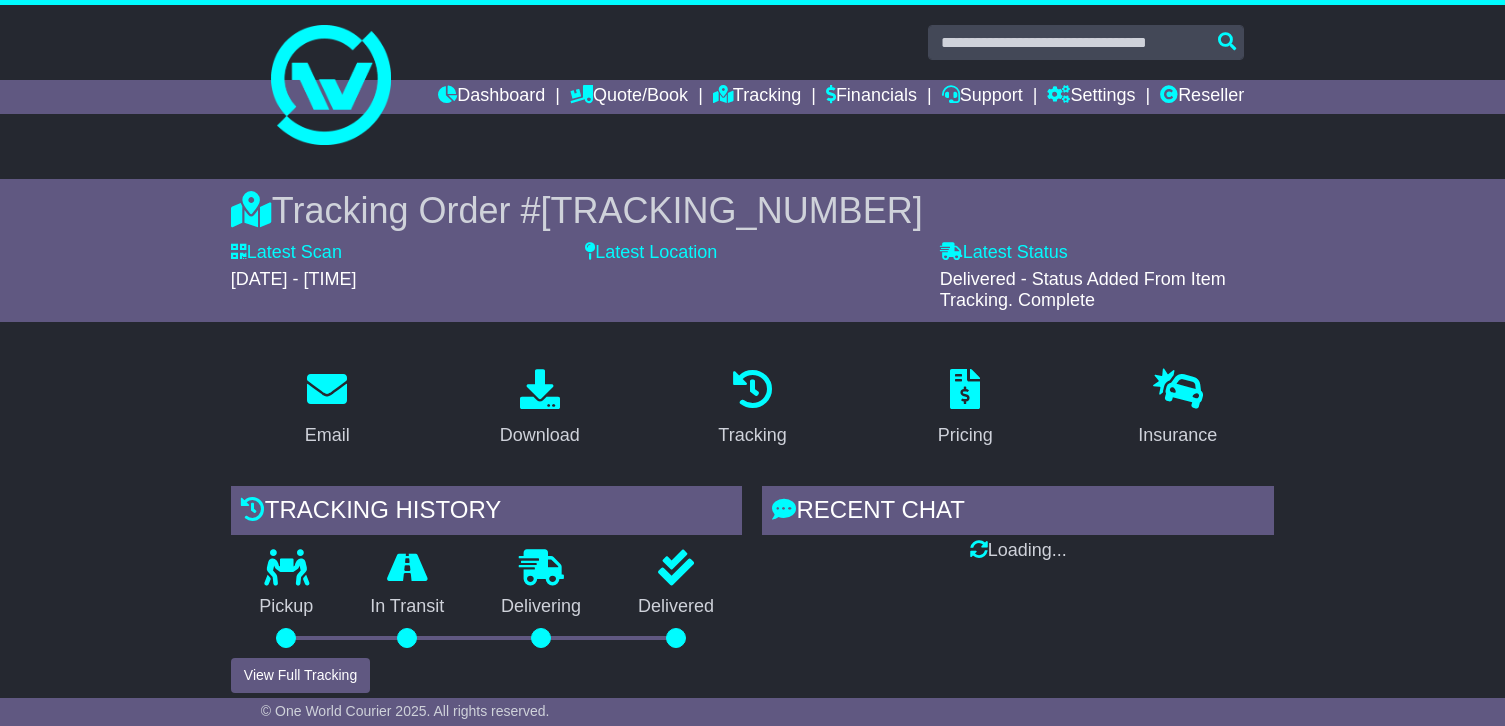 scroll, scrollTop: 0, scrollLeft: 0, axis: both 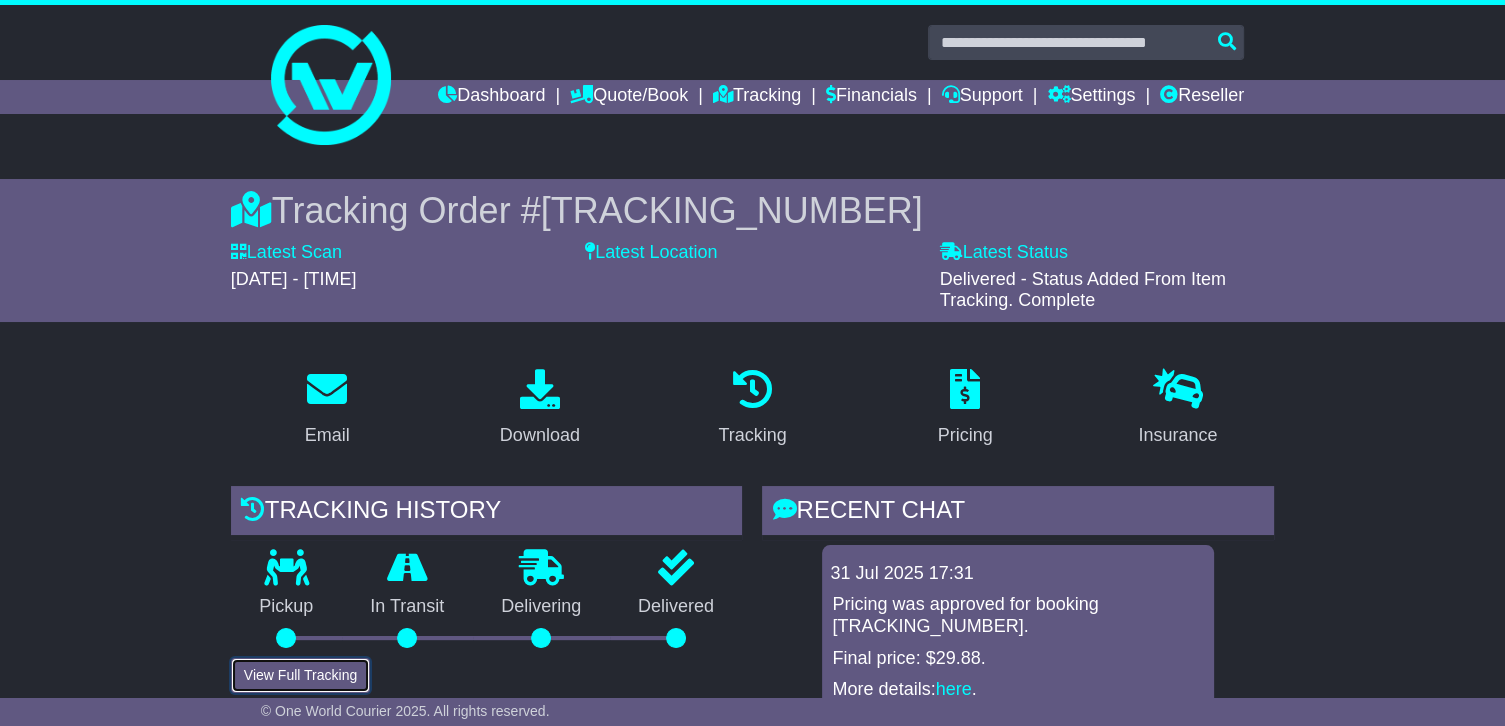 click on "View Full Tracking" at bounding box center [300, 675] 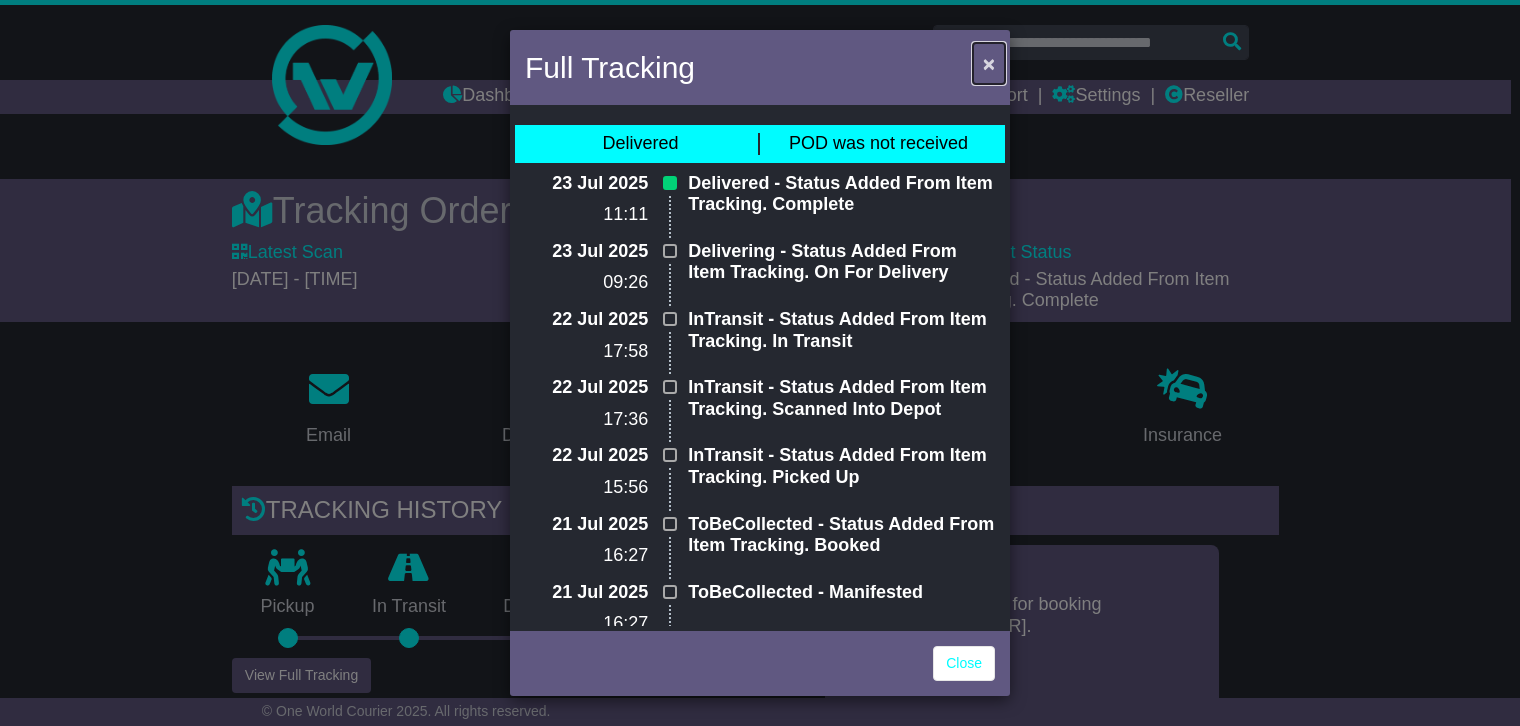 click on "×" at bounding box center (989, 63) 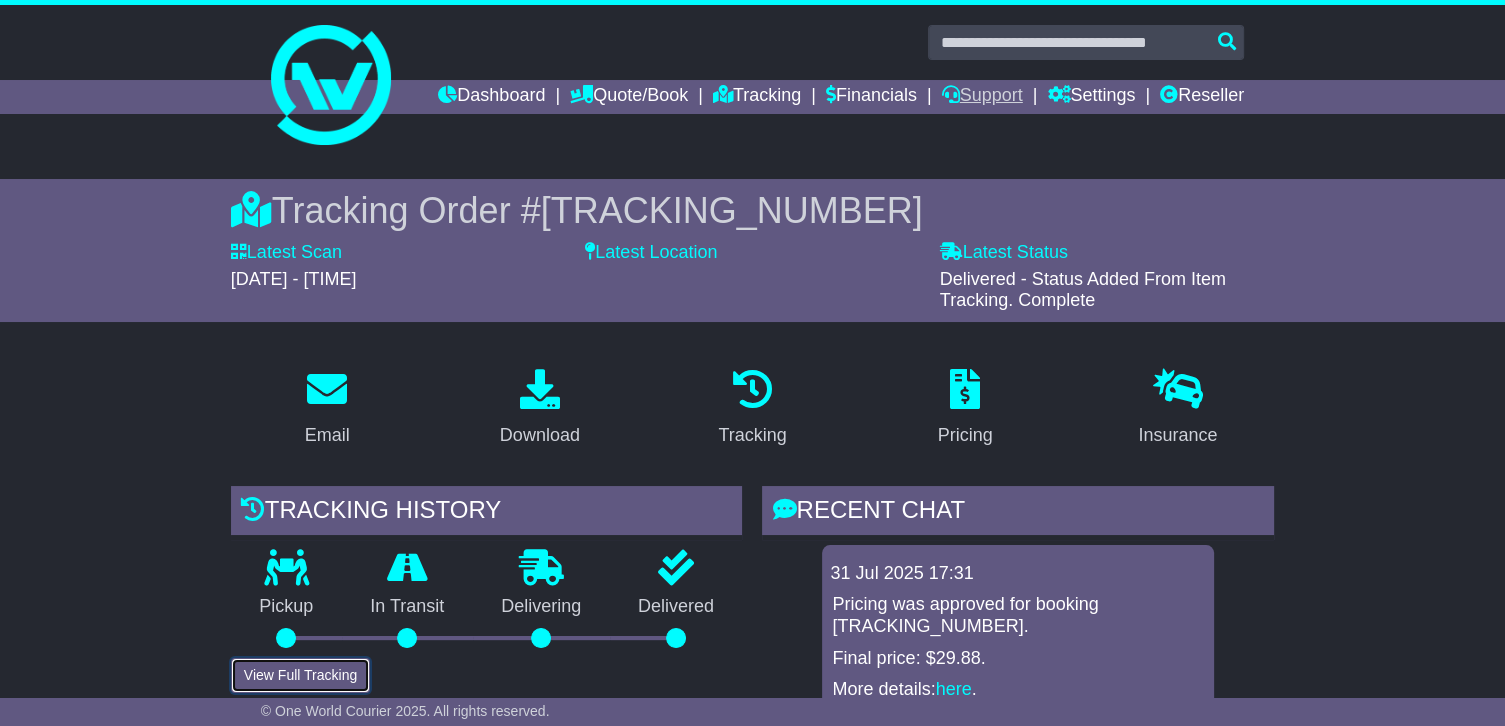 type 